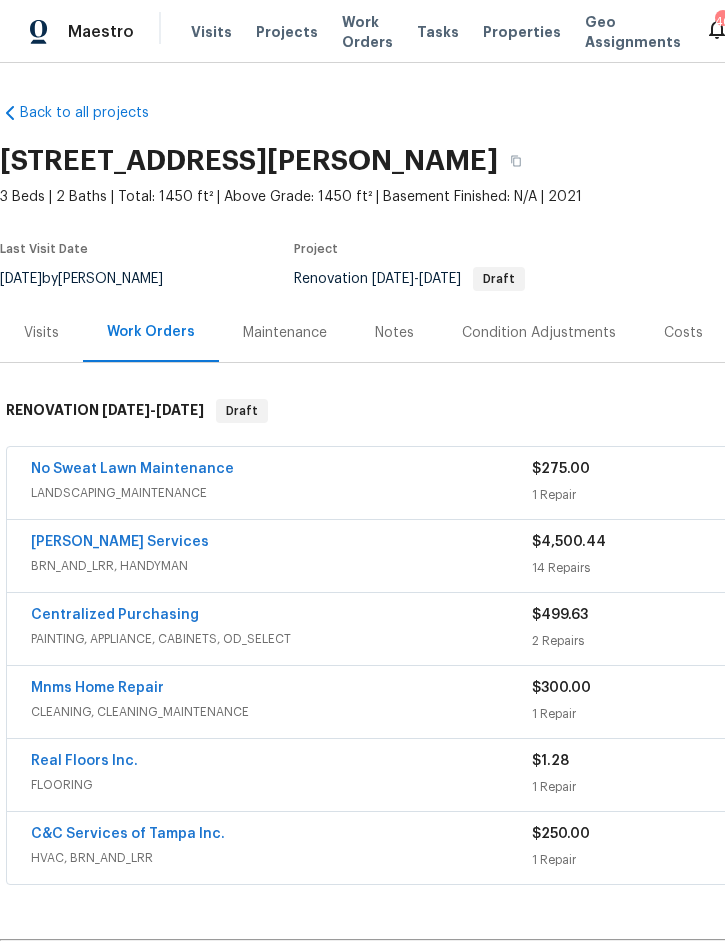 scroll, scrollTop: -162, scrollLeft: -255, axis: both 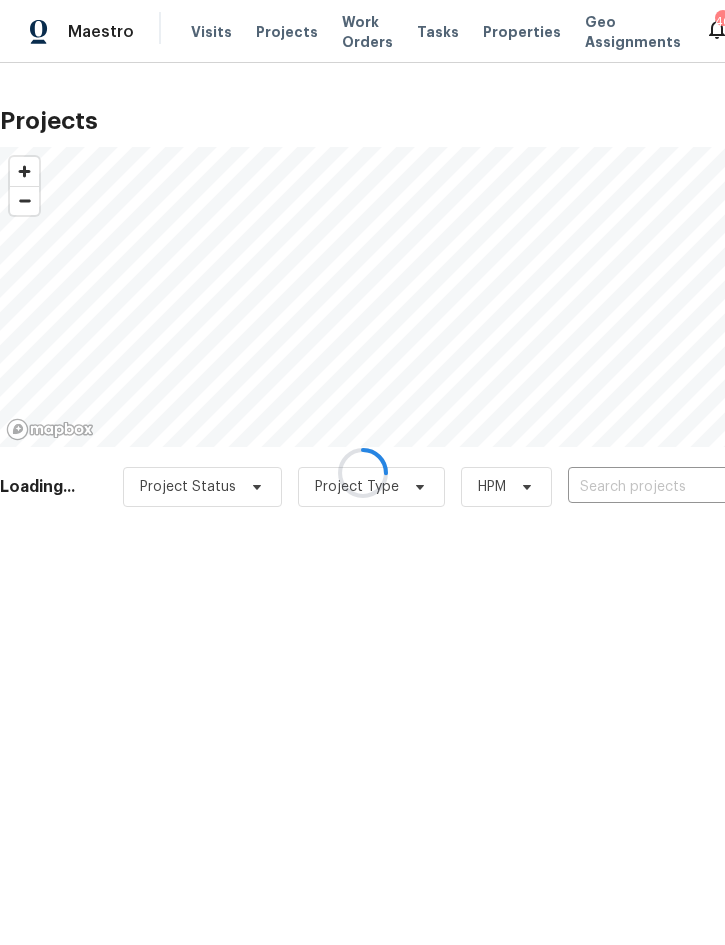 click at bounding box center [362, 472] 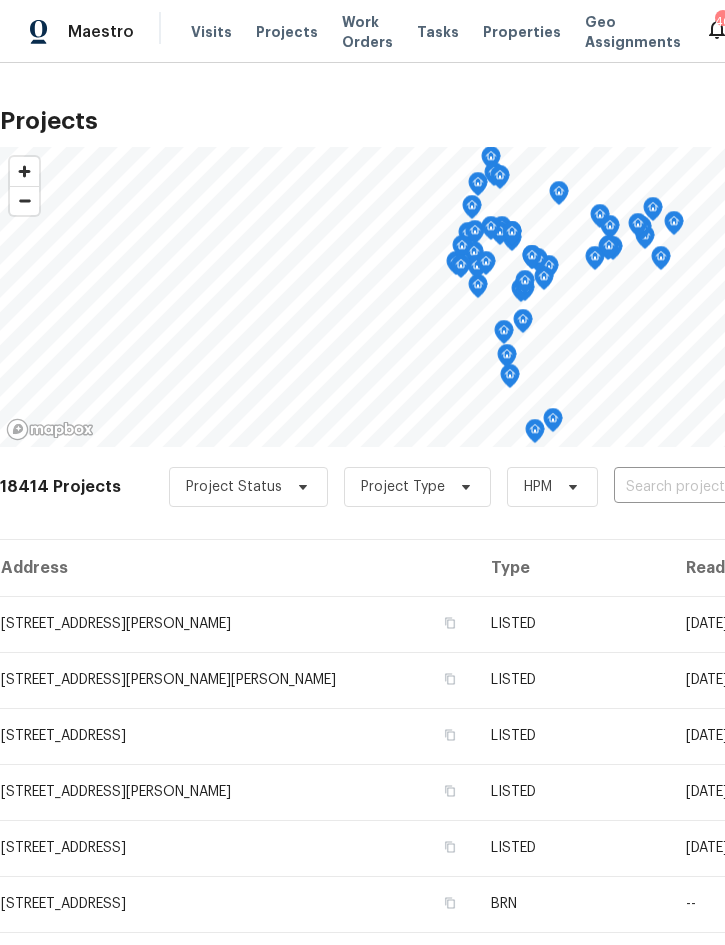 click at bounding box center (728, 487) 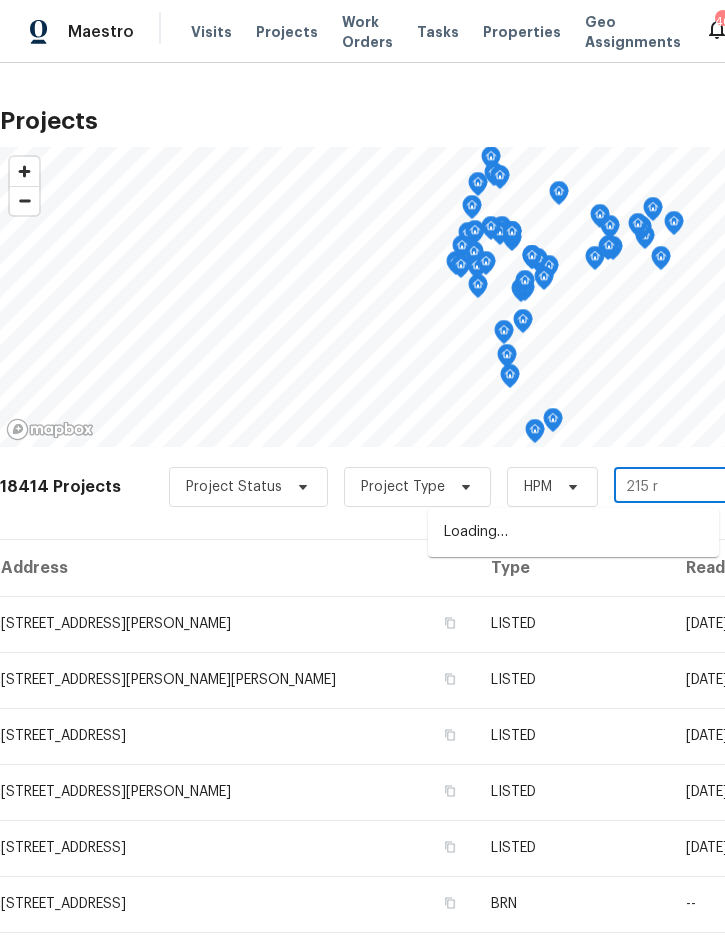 type on "215 ry" 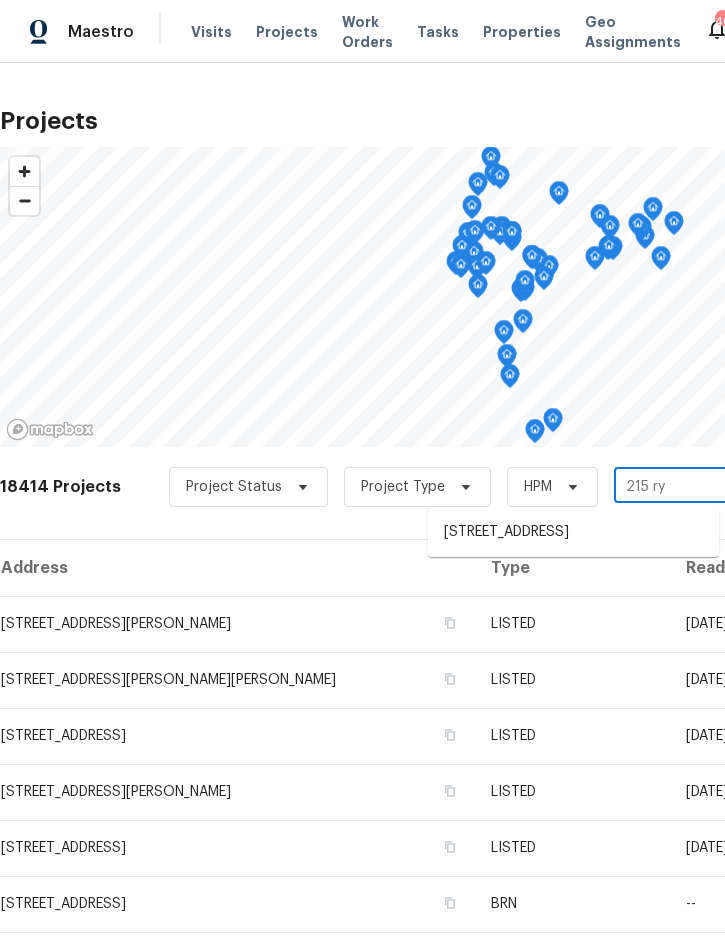 click on "215 Rydalmont Rd, Winter Haven, FL 33884" at bounding box center (573, 532) 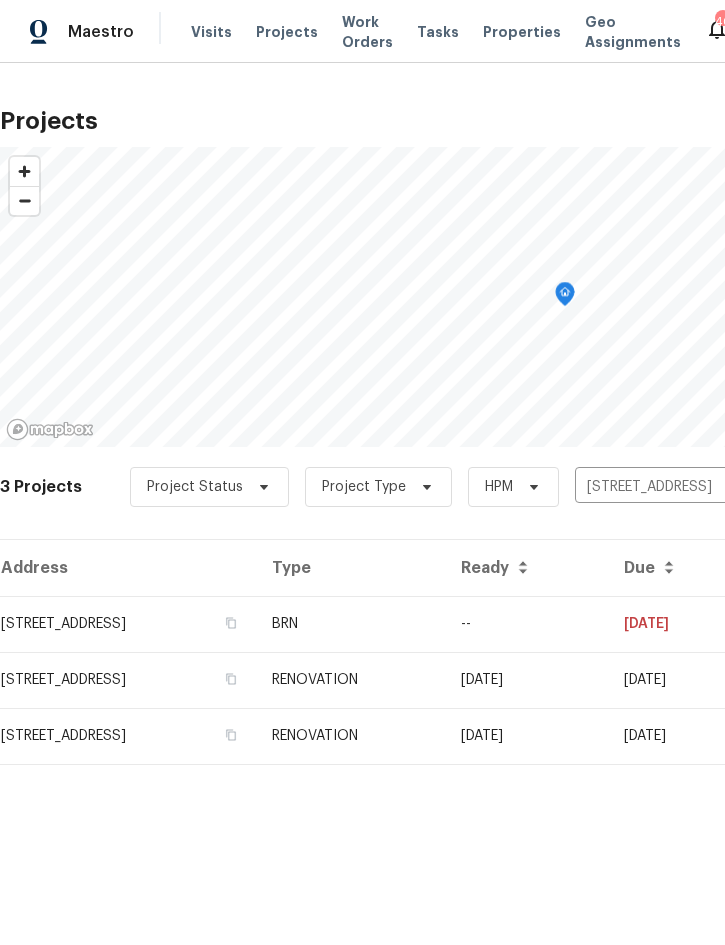 click on "BRN" at bounding box center (350, 624) 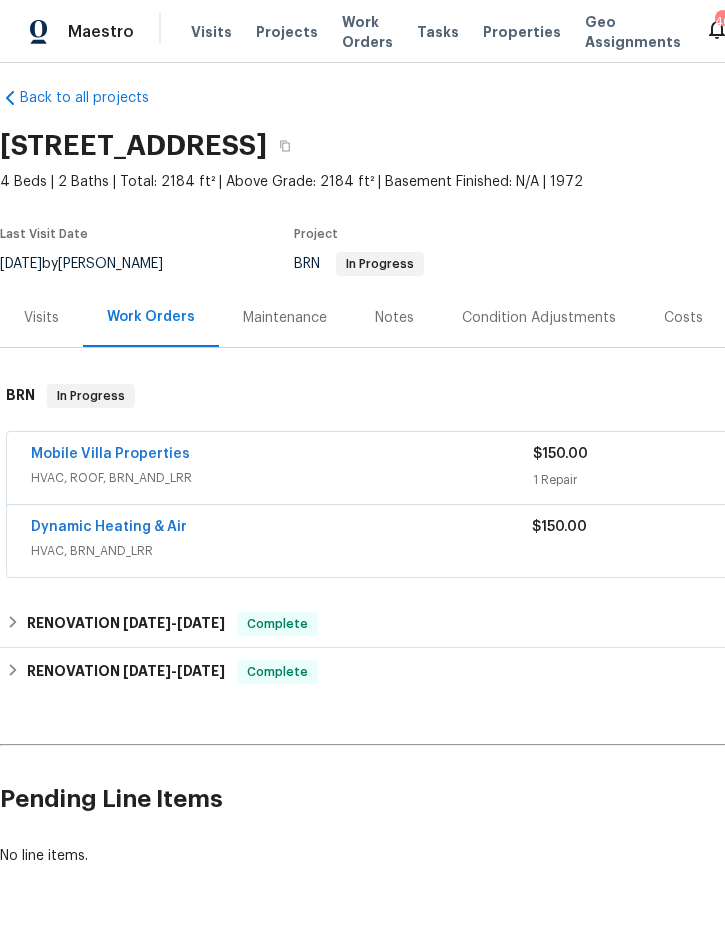 scroll, scrollTop: 15, scrollLeft: 0, axis: vertical 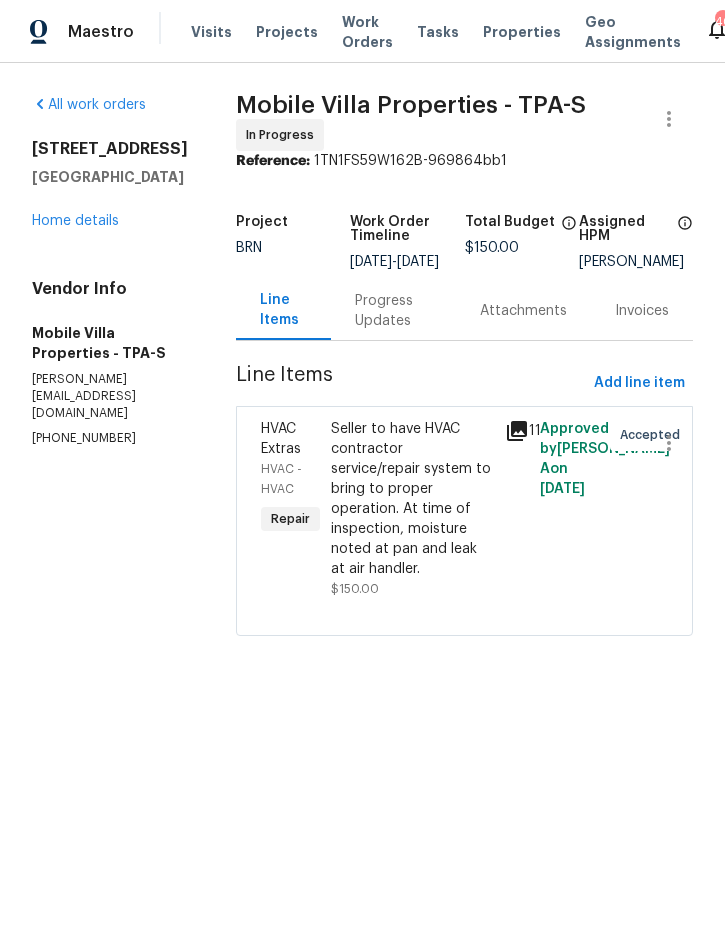 click on "Home details" at bounding box center [75, 221] 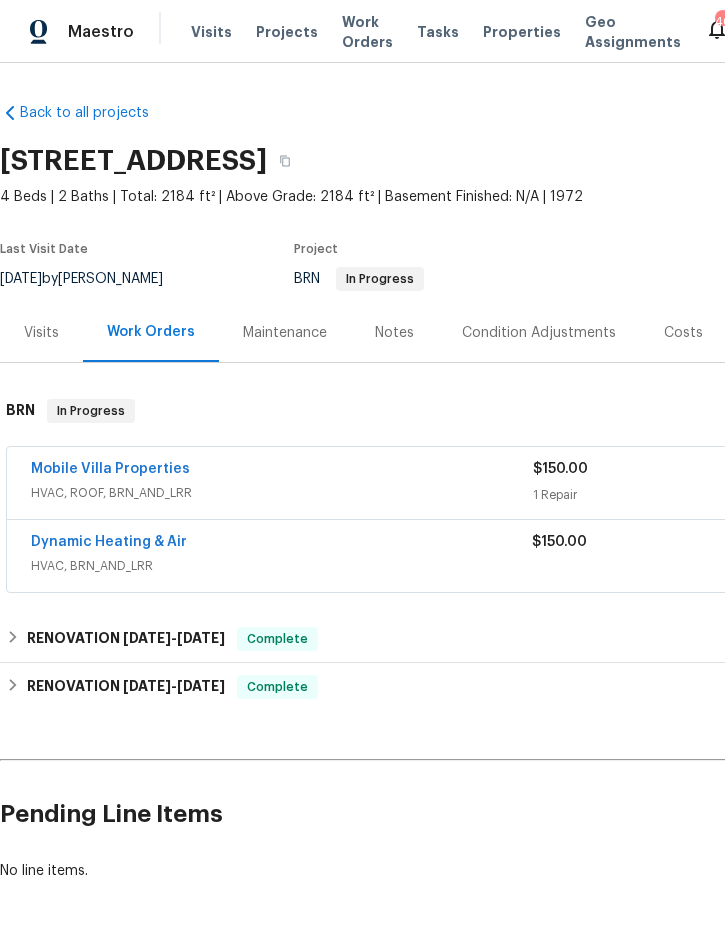 click on "Dynamic Heating & Air" at bounding box center (109, 542) 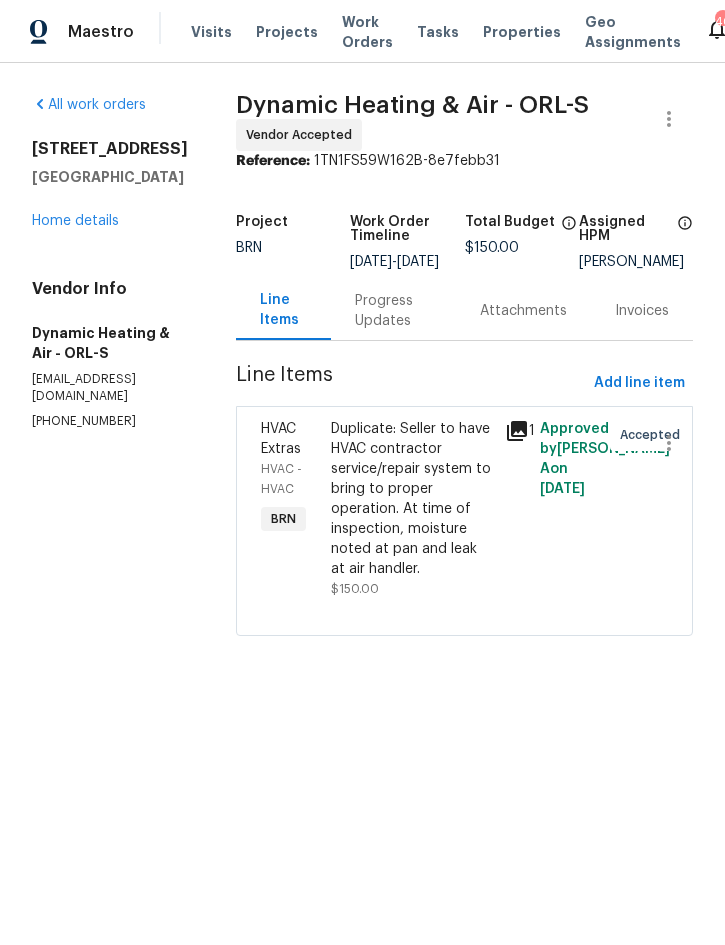 click on "Home details" at bounding box center [75, 221] 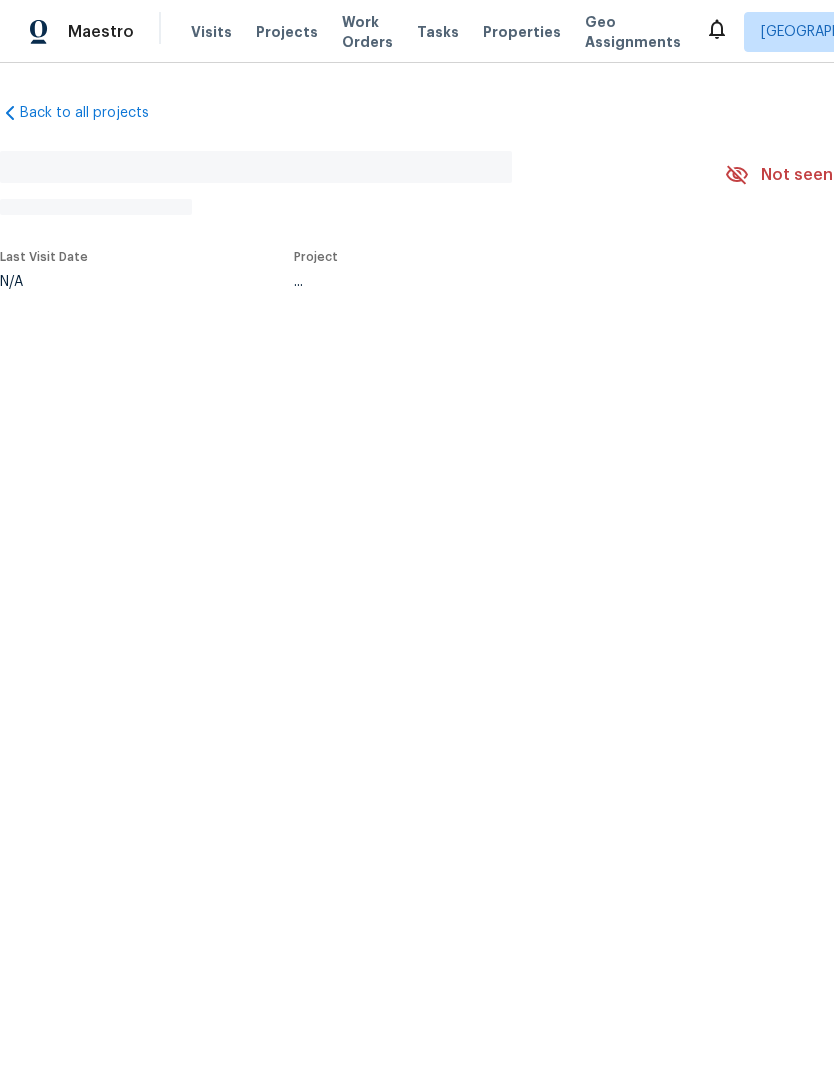 scroll, scrollTop: 0, scrollLeft: 0, axis: both 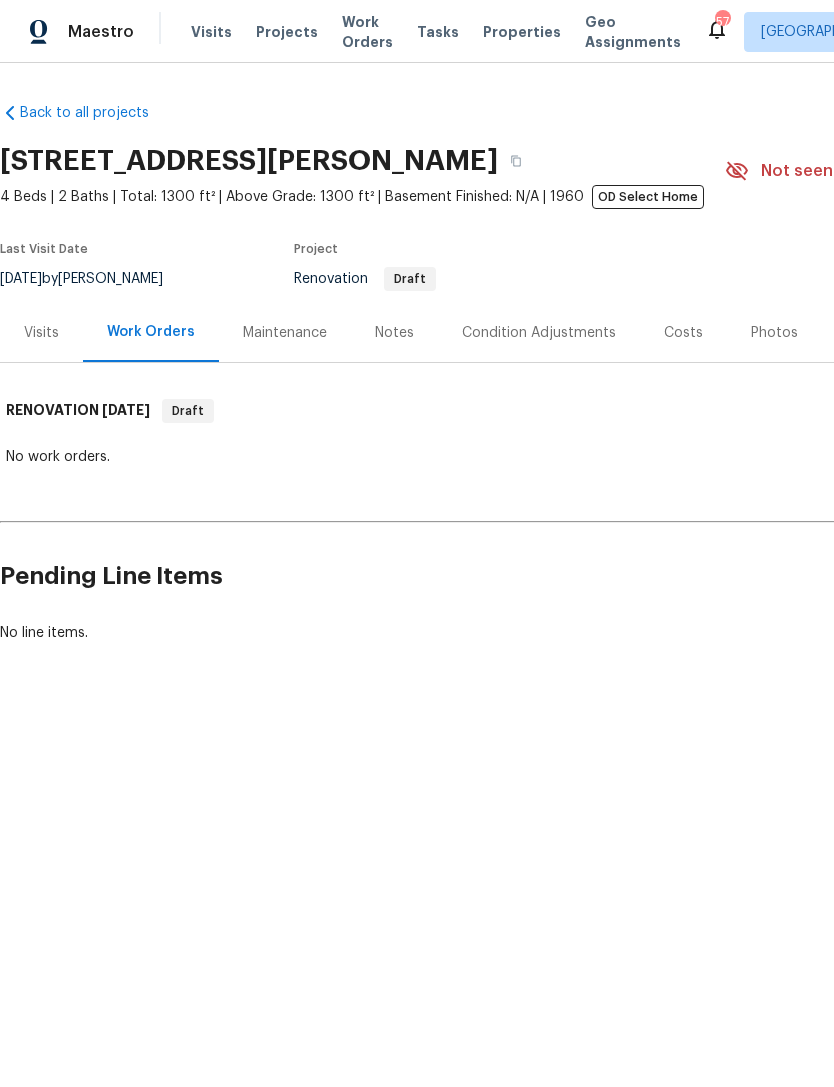 click on "Condition Adjustments" at bounding box center [539, 333] 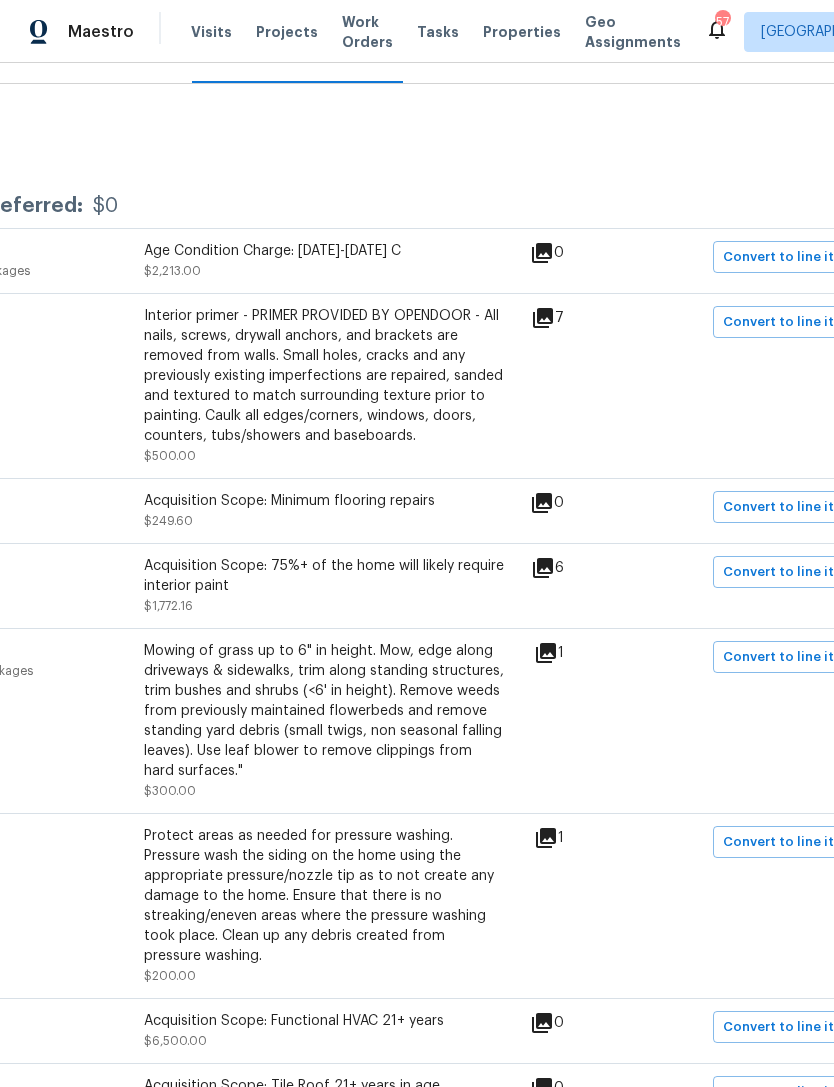 scroll, scrollTop: 278, scrollLeft: 241, axis: both 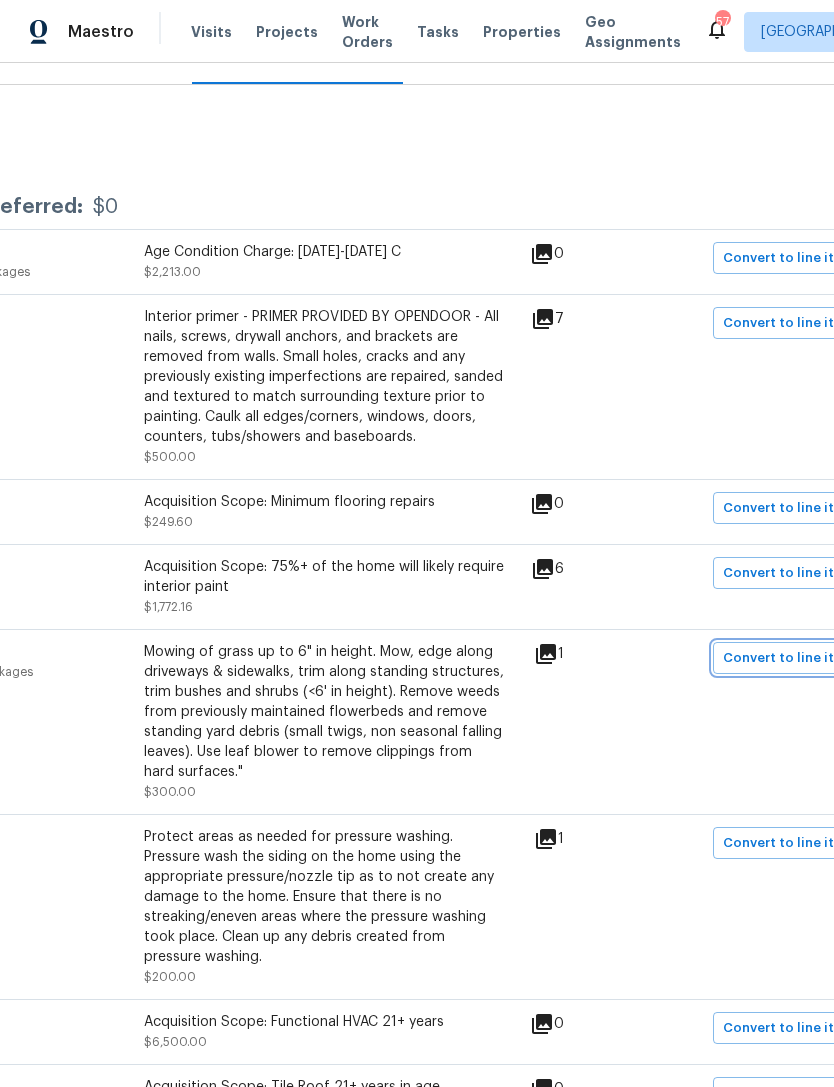 click on "Convert to line item" at bounding box center [788, 658] 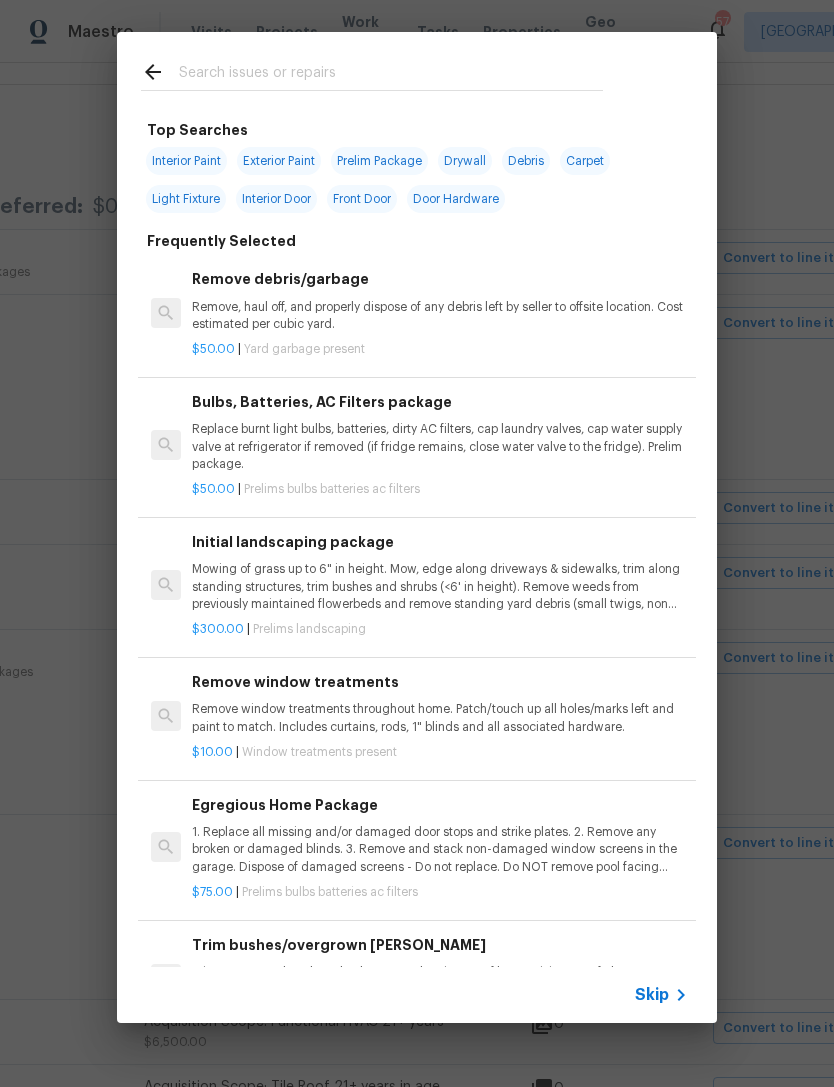click on "Skip" at bounding box center (652, 995) 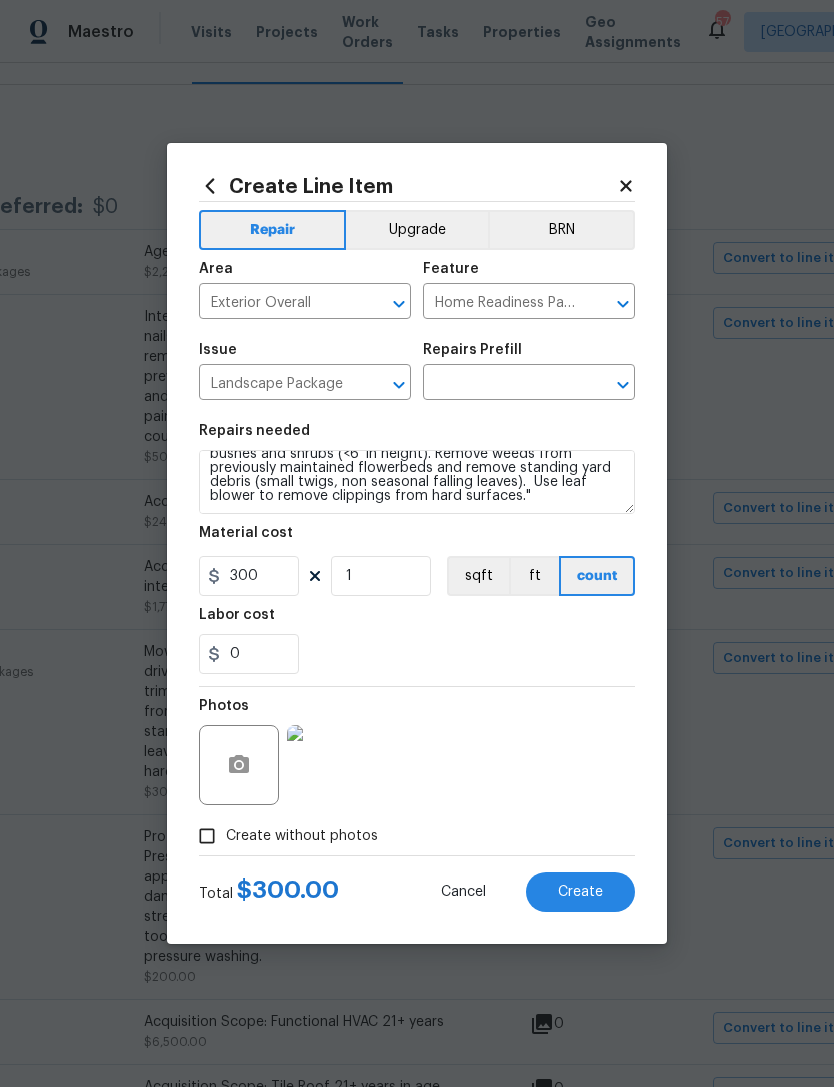 scroll, scrollTop: 42, scrollLeft: 0, axis: vertical 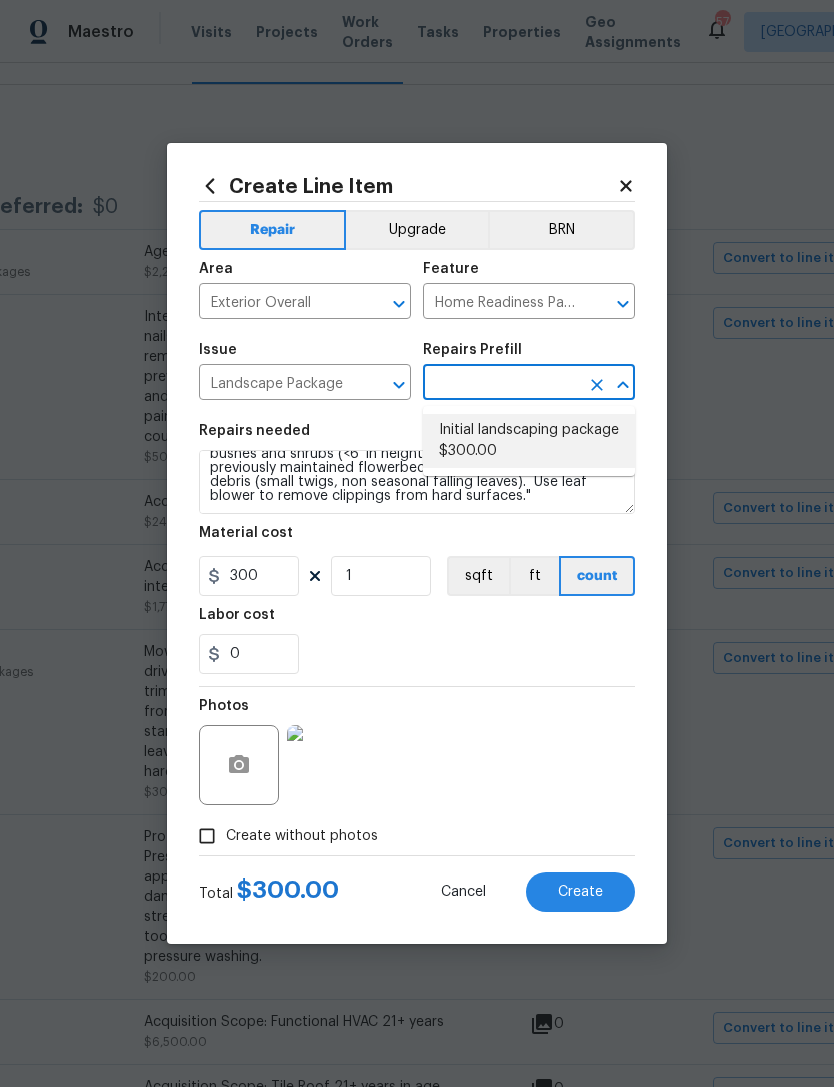 click on "Initial landscaping package $300.00" at bounding box center [529, 441] 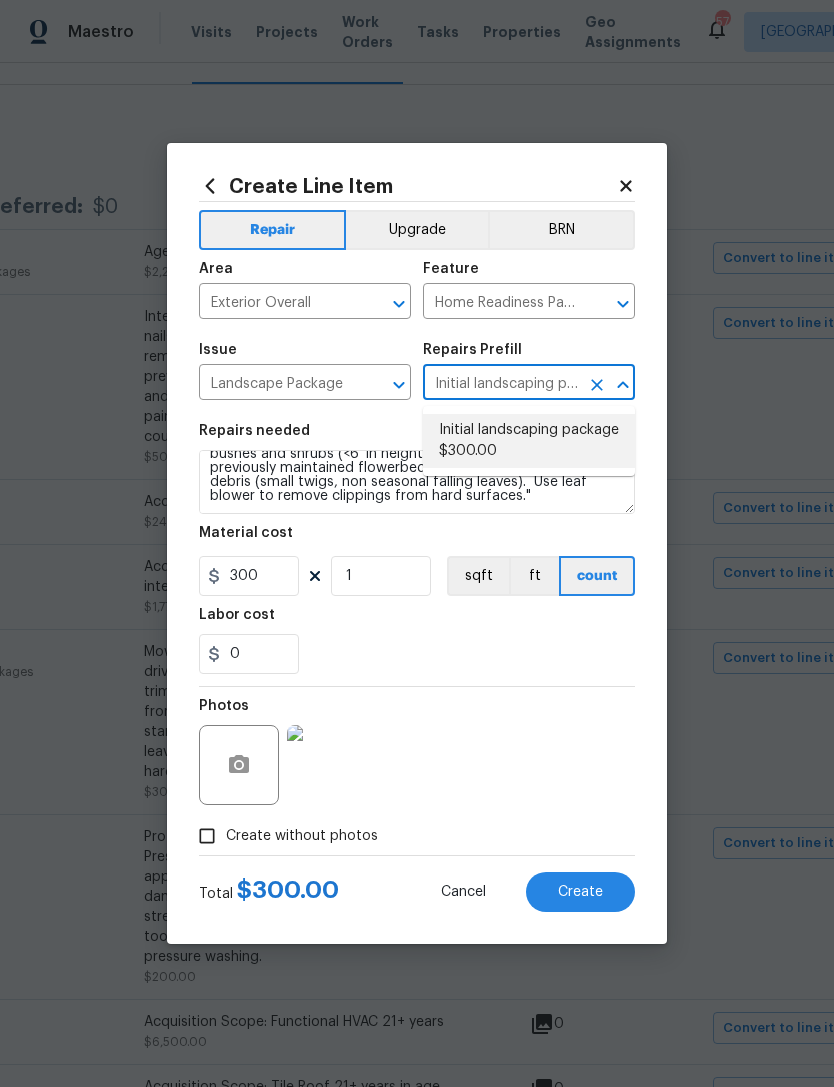 type on "Initial landscaping package $300.00" 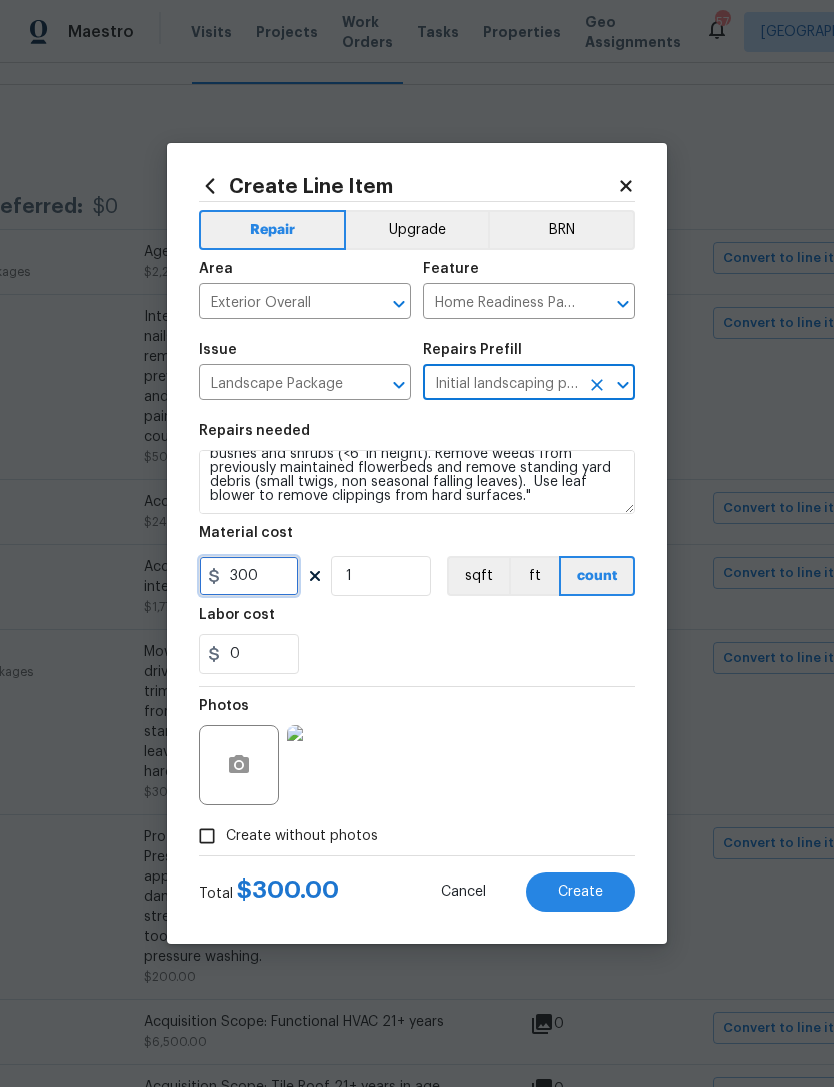 click on "300" at bounding box center (249, 576) 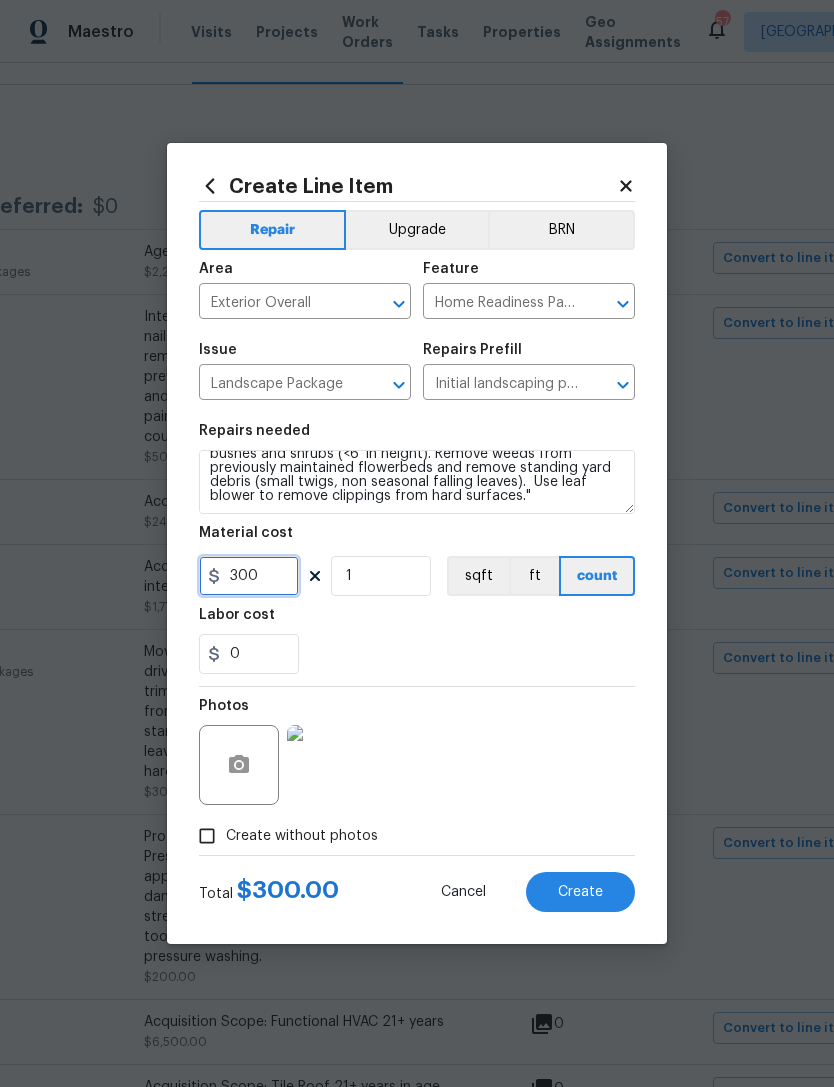 click on "300" at bounding box center [249, 576] 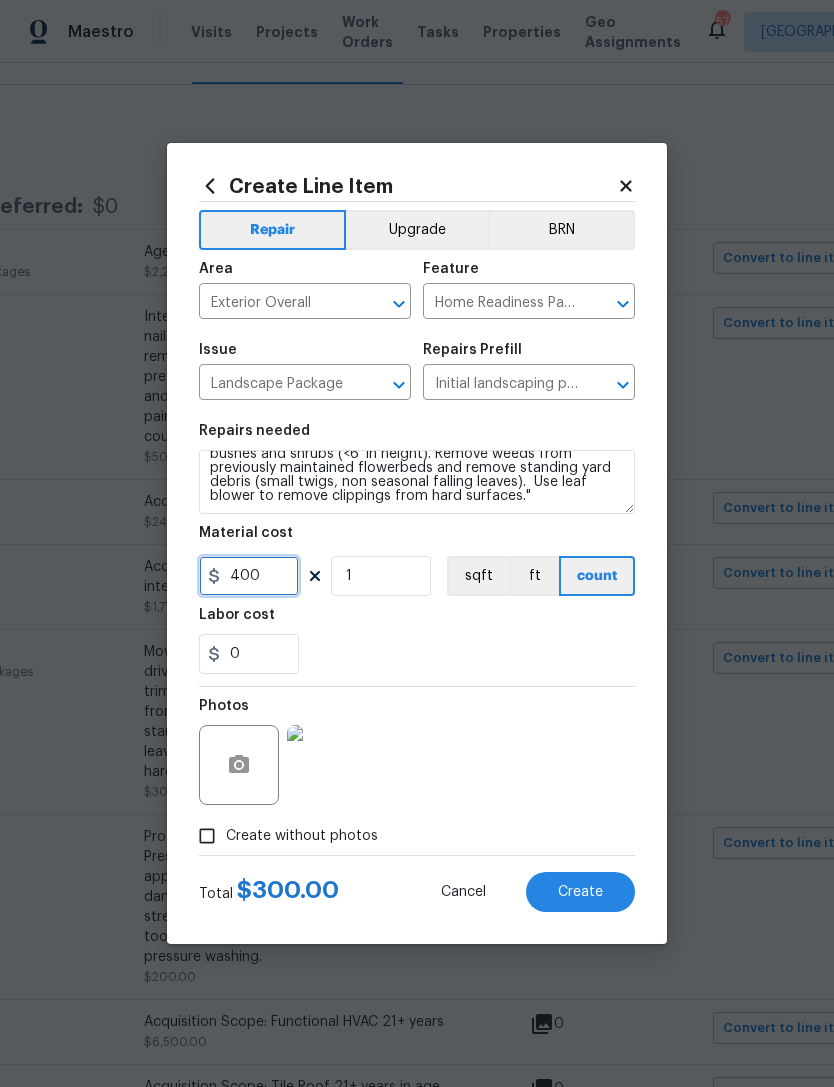 type on "400" 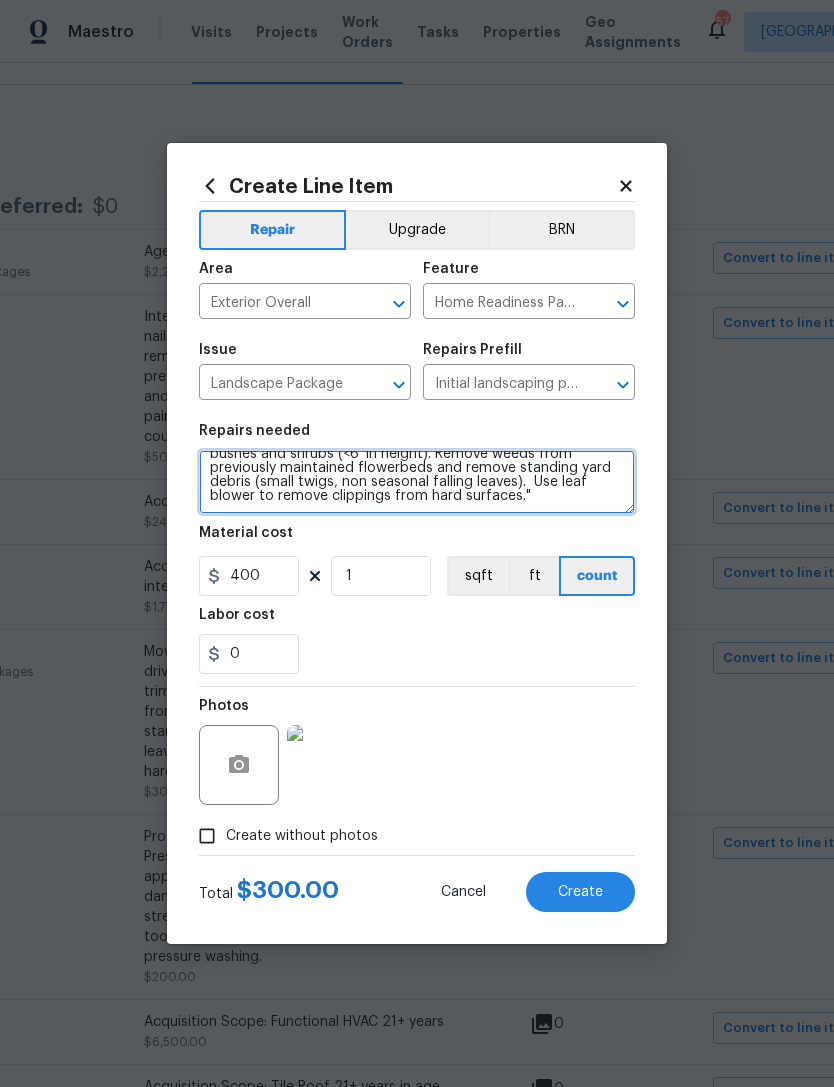 click on "Mowing of grass up to 6" in height. Mow, edge along driveways & sidewalks, trim along standing structures, trim bushes and shrubs (<6' in height). Remove weeds from previously maintained flowerbeds and remove standing yard debris (small twigs, non seasonal falling leaves).  Use leaf blower to remove clippings from hard surfaces."" at bounding box center (417, 482) 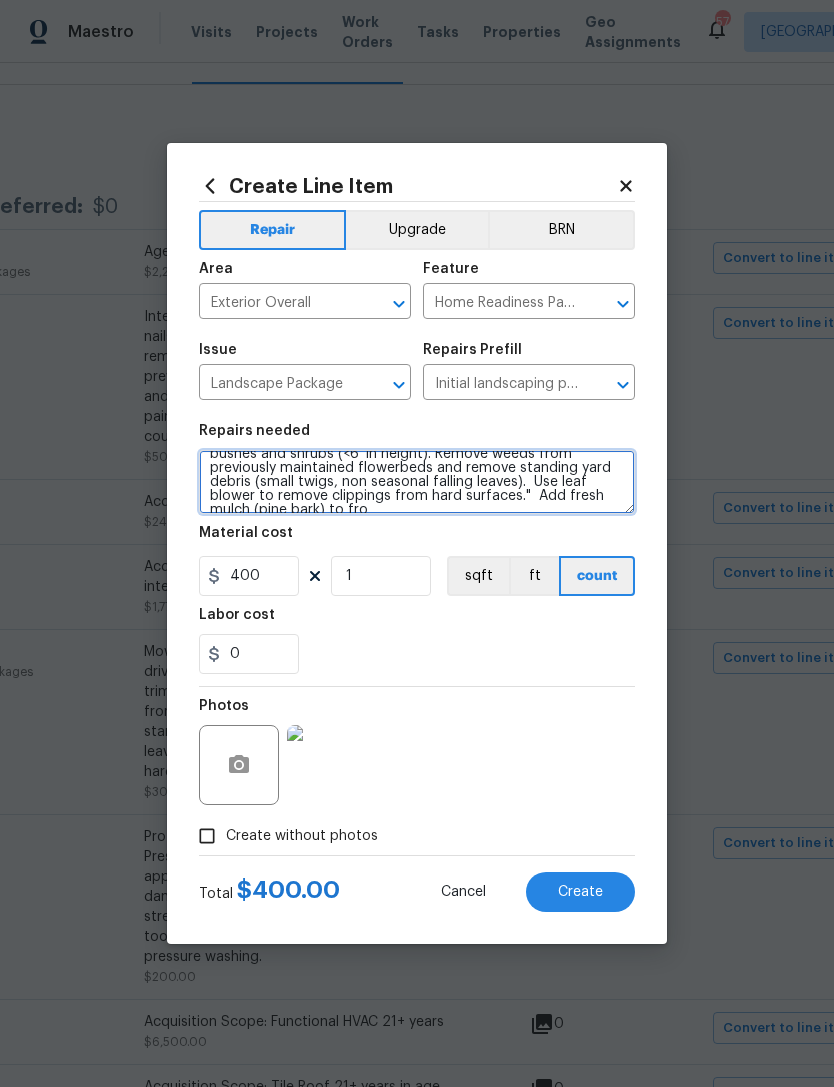 scroll, scrollTop: 46, scrollLeft: 0, axis: vertical 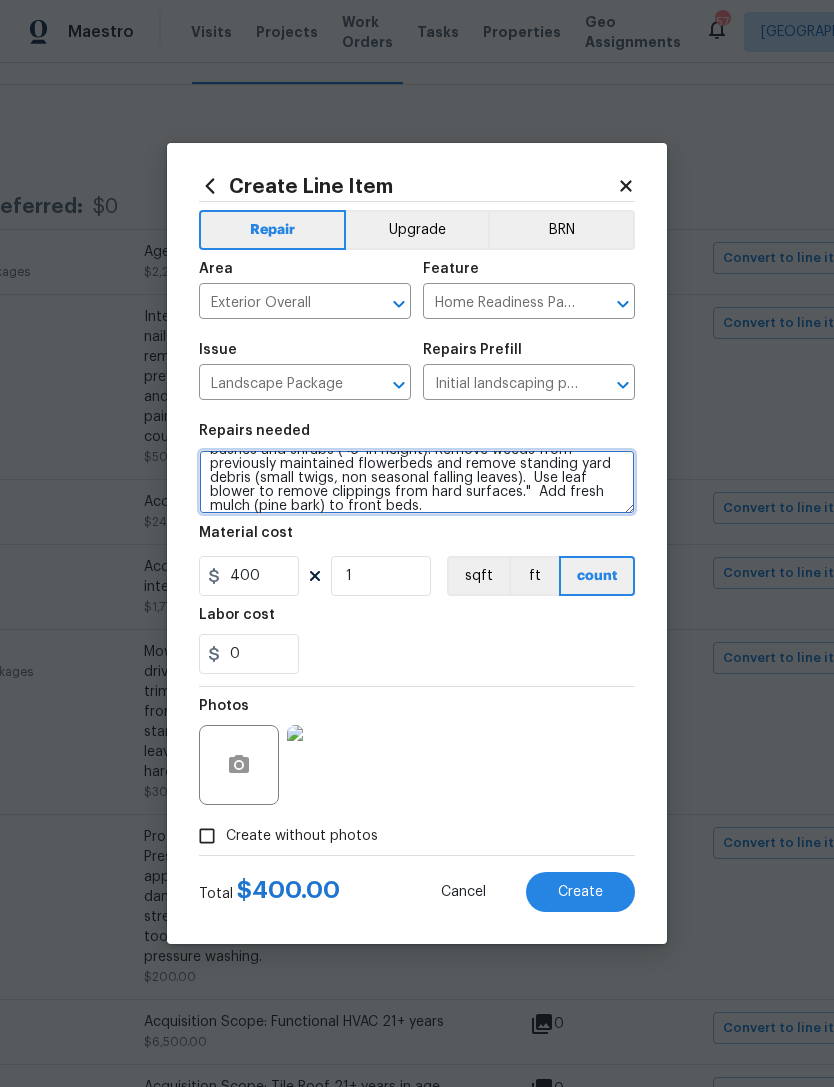 type on "Mowing of grass up to 6" in height. Mow, edge along driveways & sidewalks, trim along standing structures, trim bushes and shrubs (<6' in height). Remove weeds from previously maintained flowerbeds and remove standing yard debris (small twigs, non seasonal falling leaves).  Use leaf blower to remove clippings from hard surfaces."  Add fresh mulch (pine bark) to front beds." 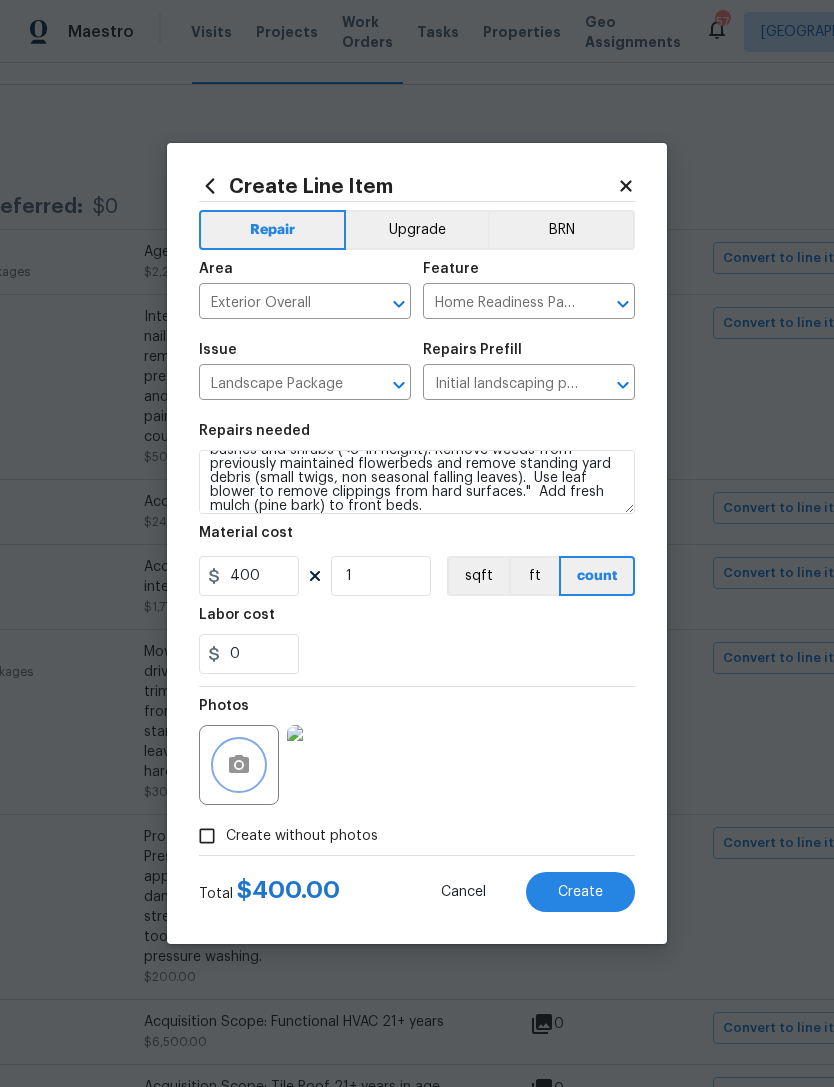 click 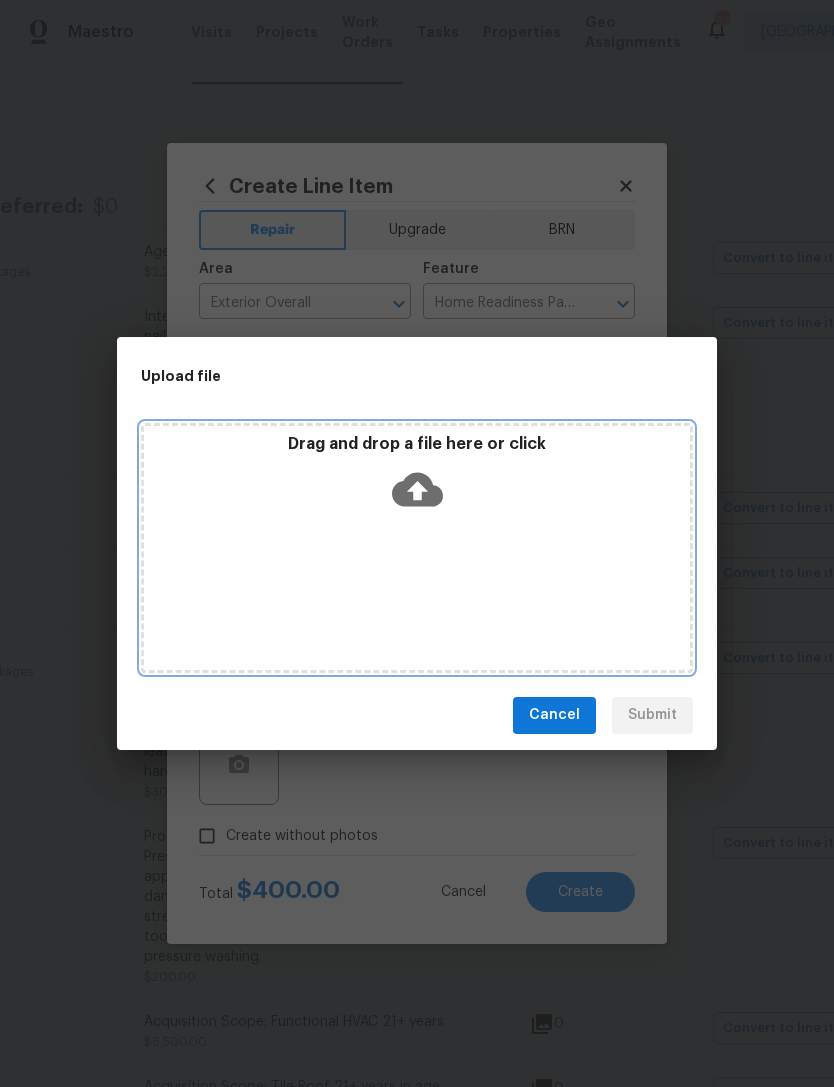 click on "Drag and drop a file here or click" at bounding box center (417, 548) 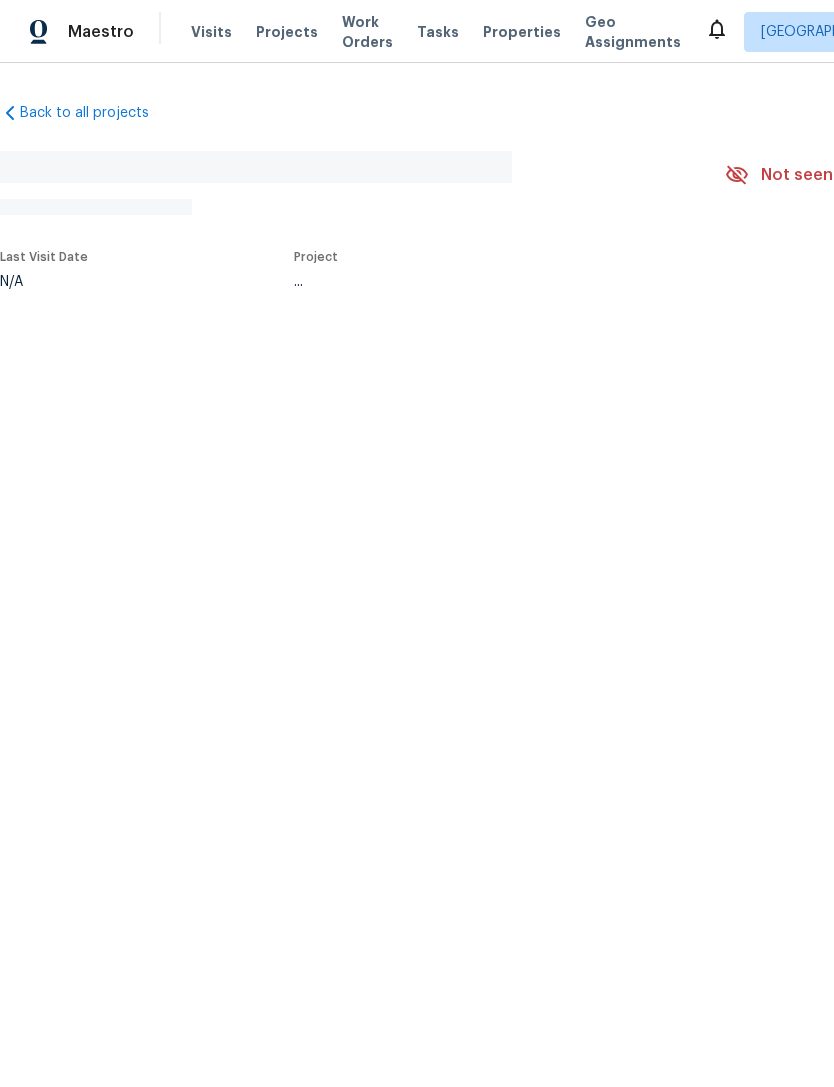 scroll, scrollTop: 0, scrollLeft: 0, axis: both 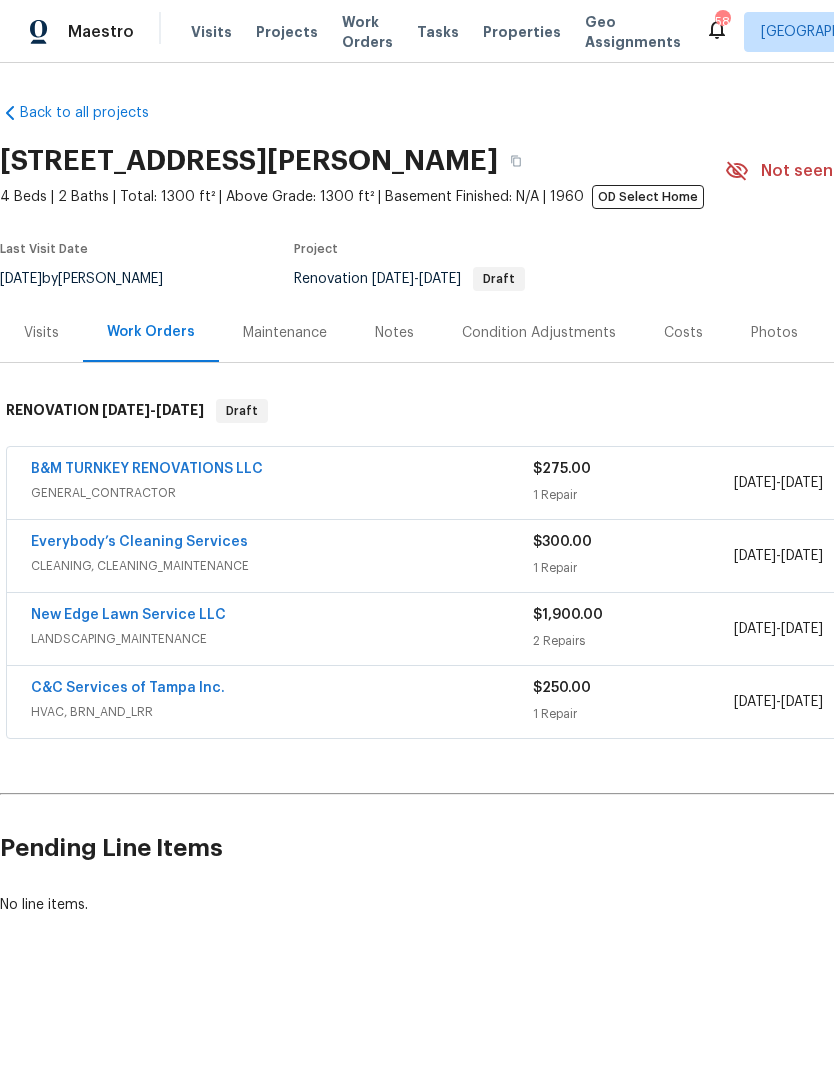 click on "B&M TURNKEY RENOVATIONS LLC" at bounding box center [147, 469] 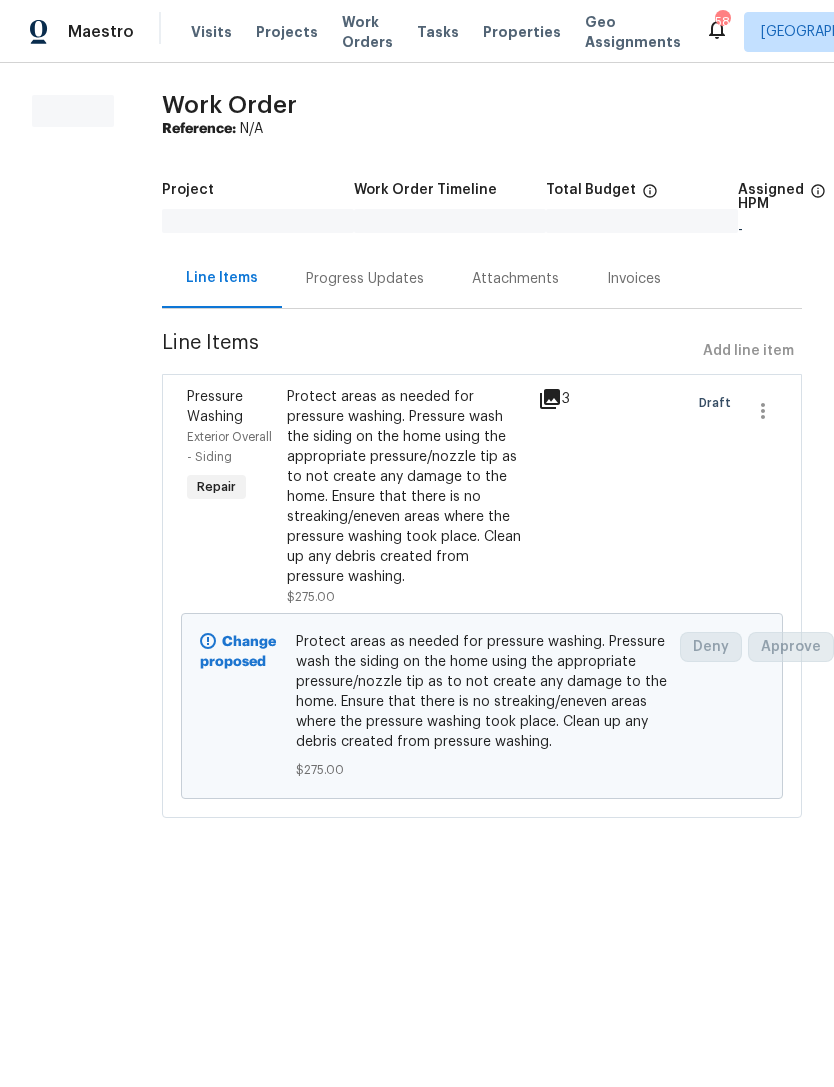 click on "Line Items Add line item" at bounding box center [482, 351] 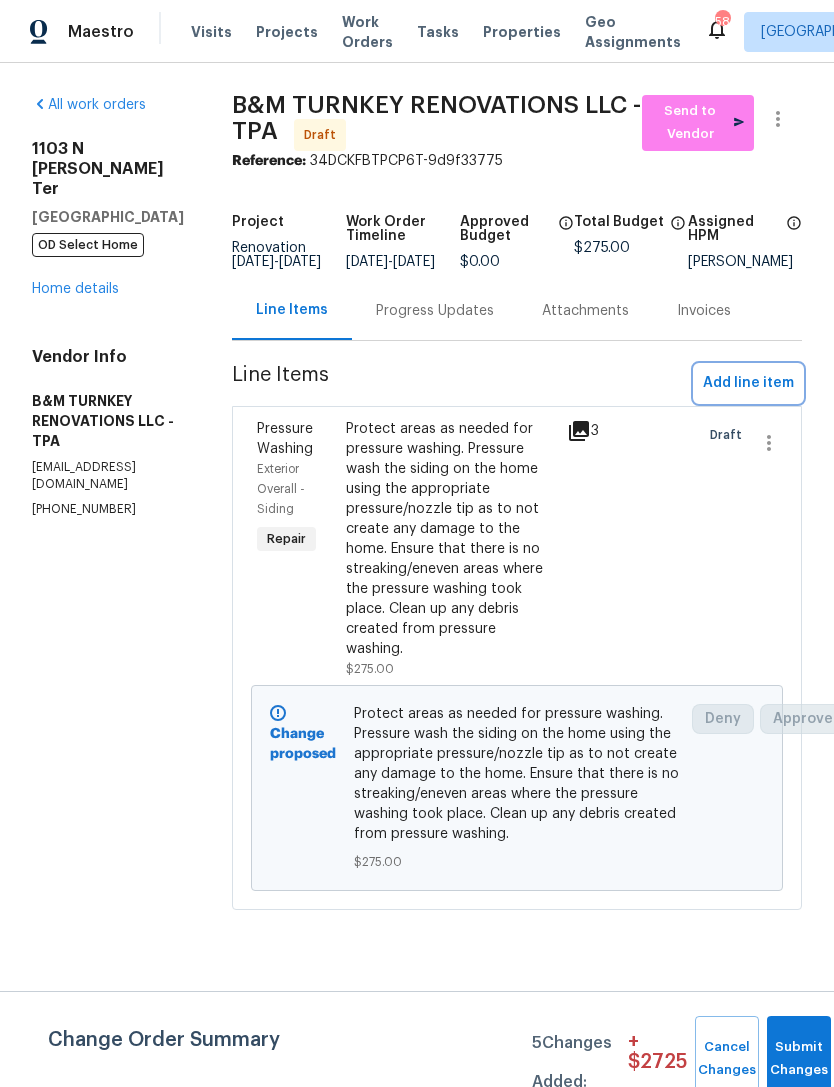 click on "Add line item" at bounding box center [748, 383] 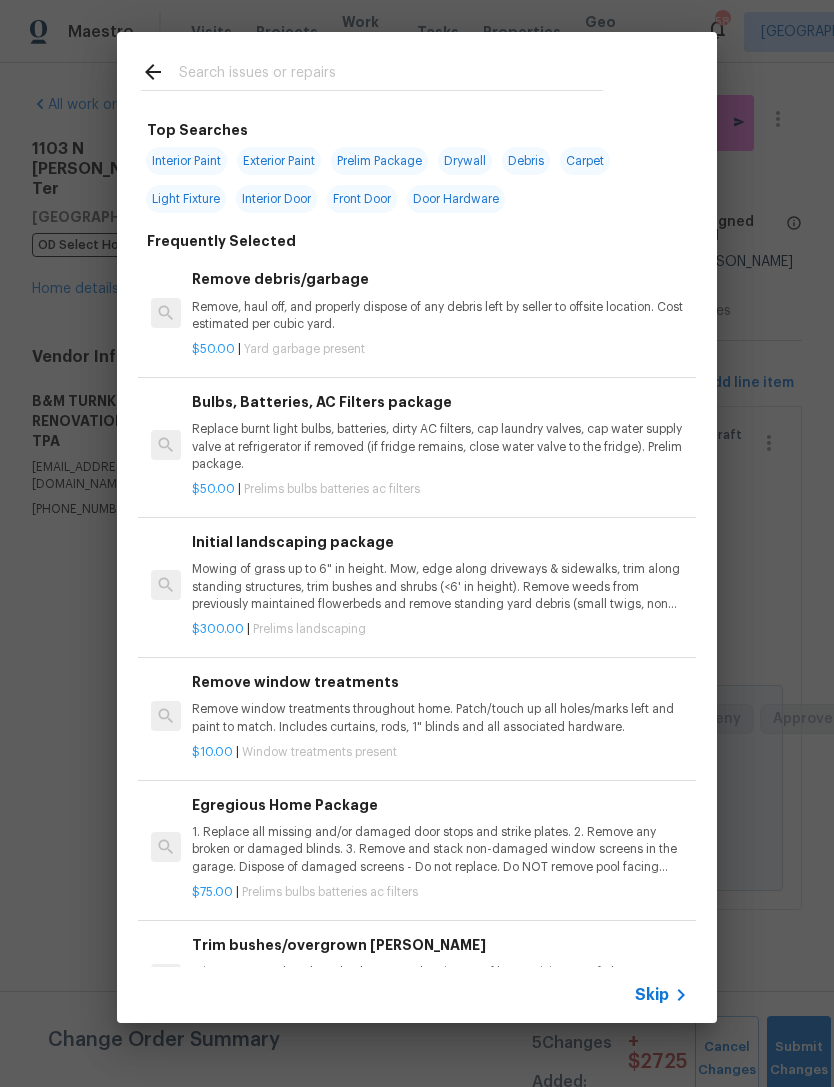 click on "Interior Paint" at bounding box center (186, 161) 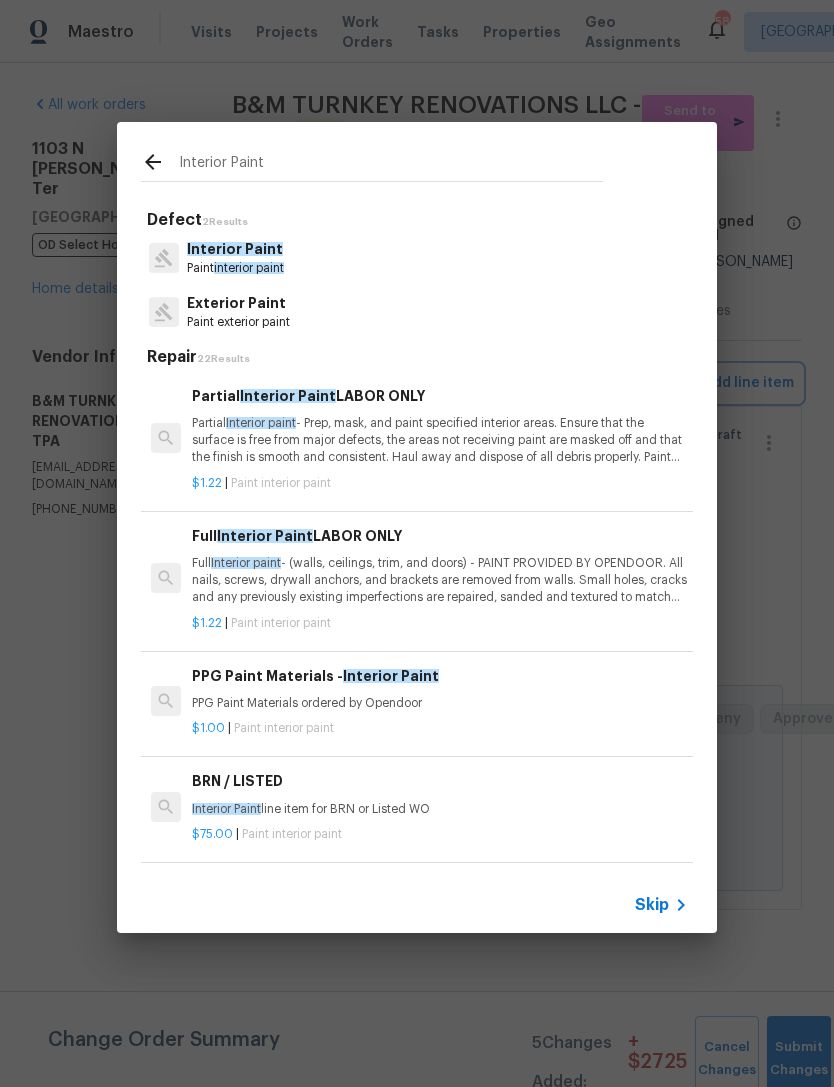 click on "Interior Paint Defect  2  Results Interior Paint Paint  interior paint Exterior Paint Paint exterior paint Repair  22  Results Partial  Interior Paint  LABOR ONLY Partial  Interior paint  - Prep, mask, and paint specified interior areas. Ensure that the surface is free from major defects, the areas not receiving paint are masked off and that the finish is smooth and consistent. Haul away and dispose of all debris properly. Paint will be delivered onsite, Purchased by Opendoor. $1.22   |   Paint interior paint Full  Interior Paint  LABOR ONLY Full  Interior paint $1.22   |   Paint interior paint PPG Paint Materials -  Interior Paint PPG Paint Materials ordered by Opendoor $1.00   |   Paint interior paint BRN / LISTED Interior Paint  line item for BRN or Listed WO $75.00   |   Paint interior paint Primer - Labor Only $0.40   |   Paint interior paint Add a Task HPM to detail $1.00   |   Paint interior paint Additional Masking Additional masking/prep costs. $0.44   |   Paint interior paint $1.22   |   $1.22   |" at bounding box center [417, 527] 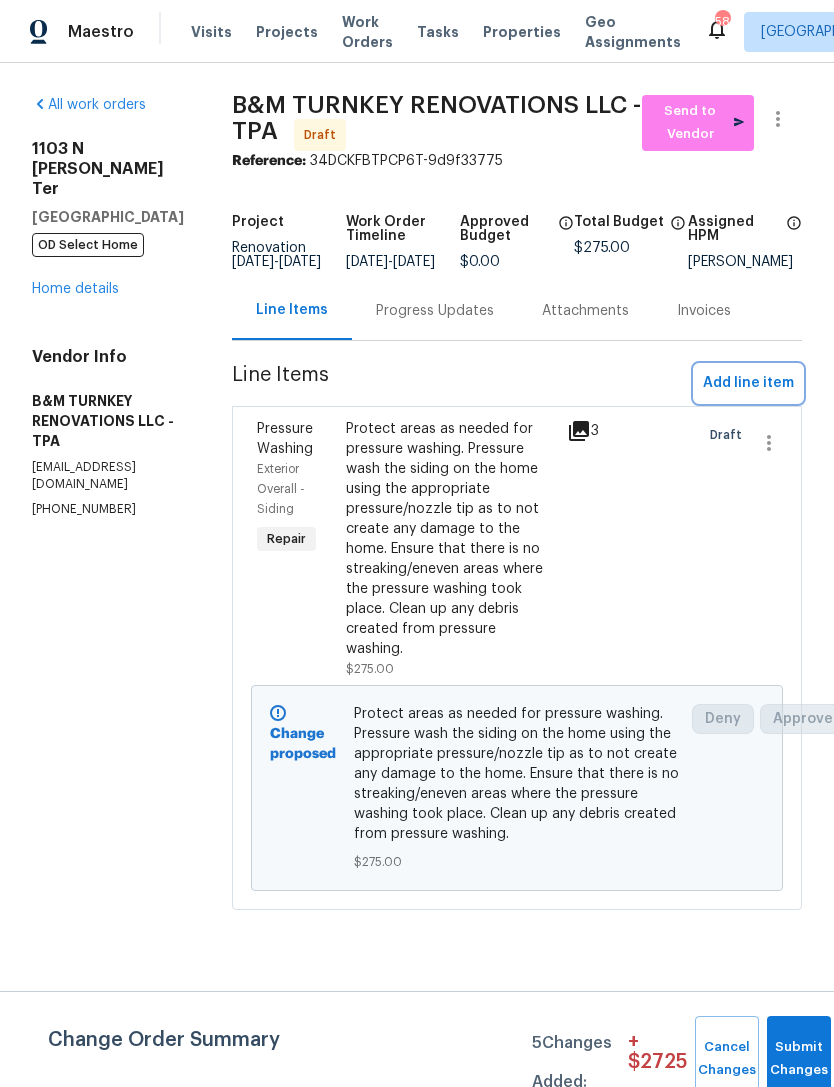click on "Add line item" at bounding box center [748, 383] 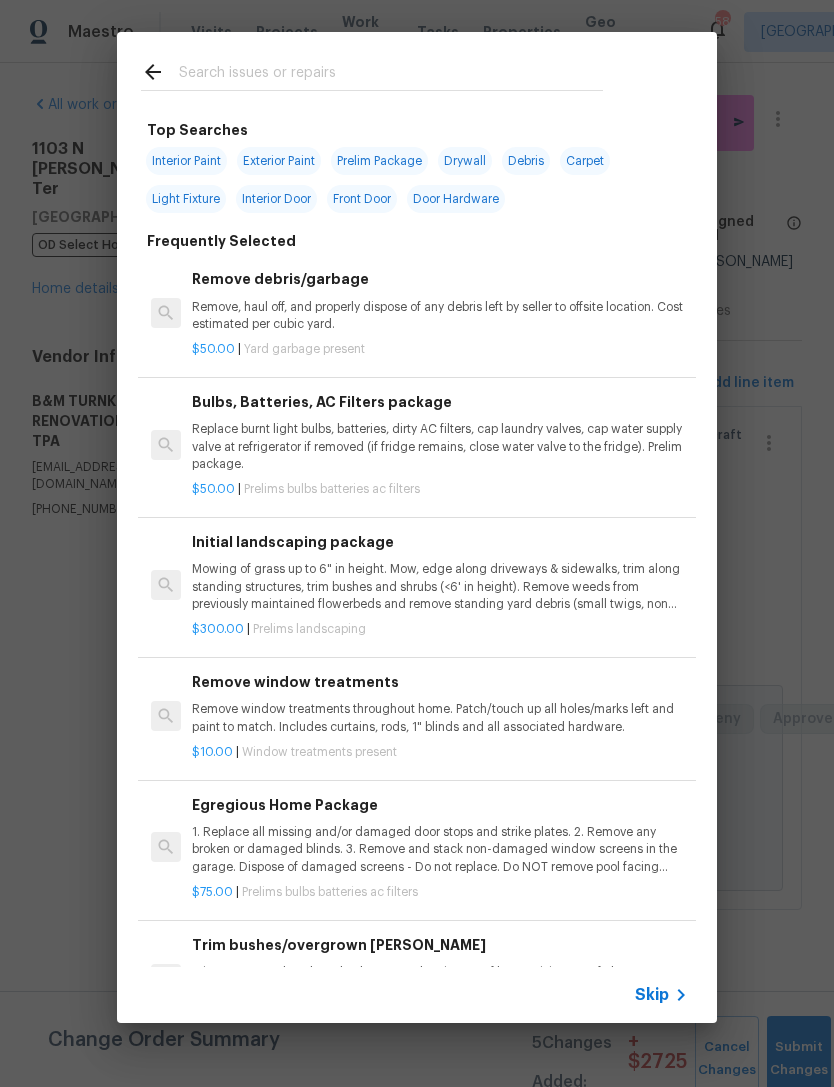 click on "Exterior Paint" at bounding box center (279, 161) 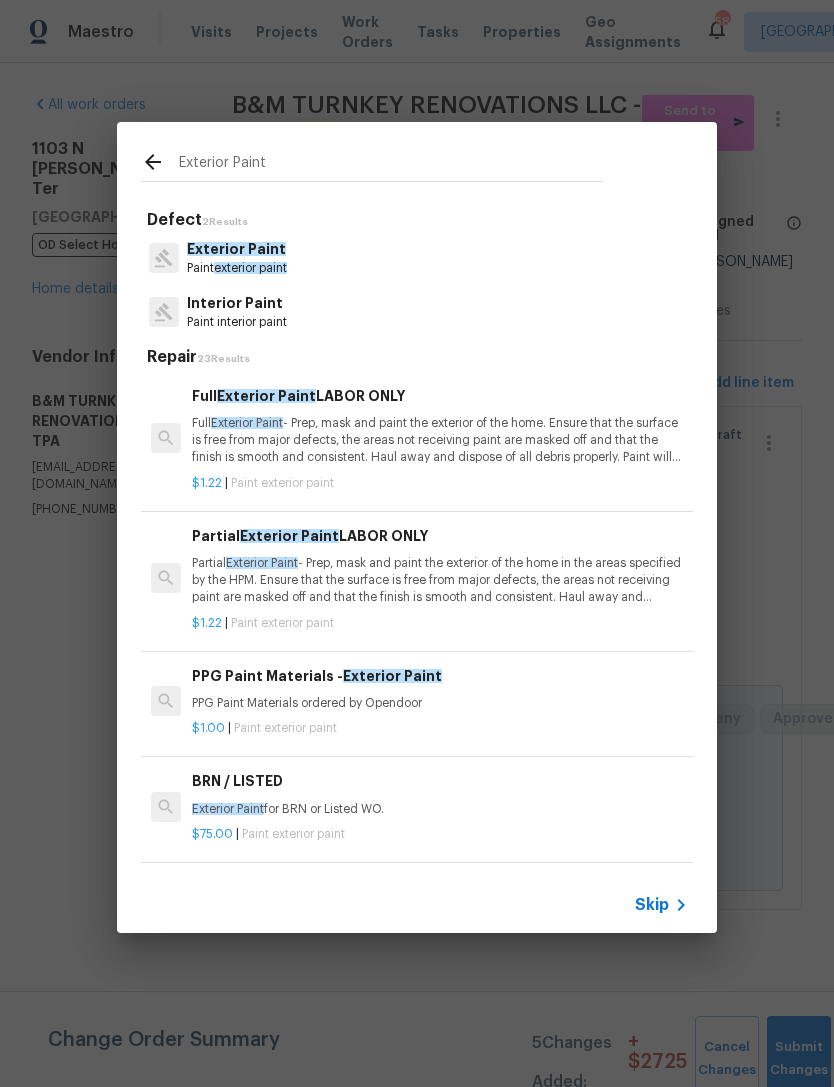 click on "Full  Exterior Paint  - Prep, mask and paint the exterior of the home. Ensure that the surface is free from major defects, the areas not receiving paint are masked off and that the finish is smooth and consistent. Haul away and dispose of all debris properly. Paint will be delivered onsite, Purchased by Opendoor." at bounding box center [440, 440] 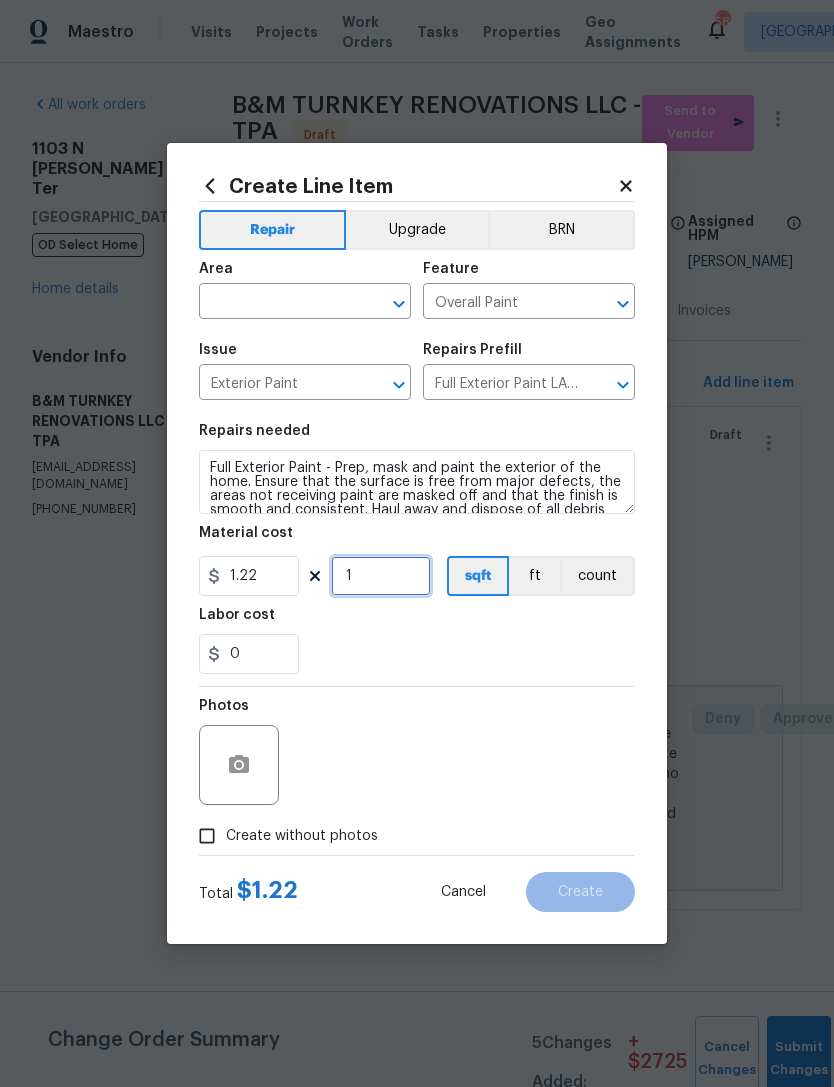 click on "1" at bounding box center (381, 576) 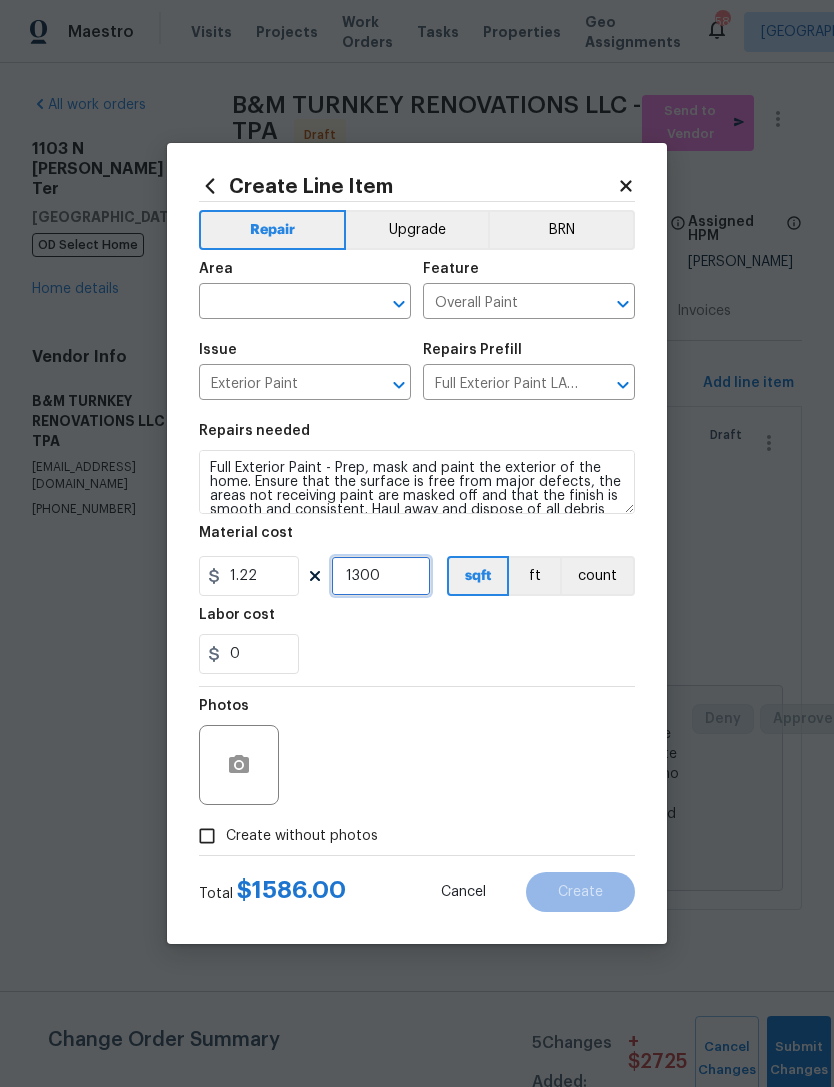 type on "1300" 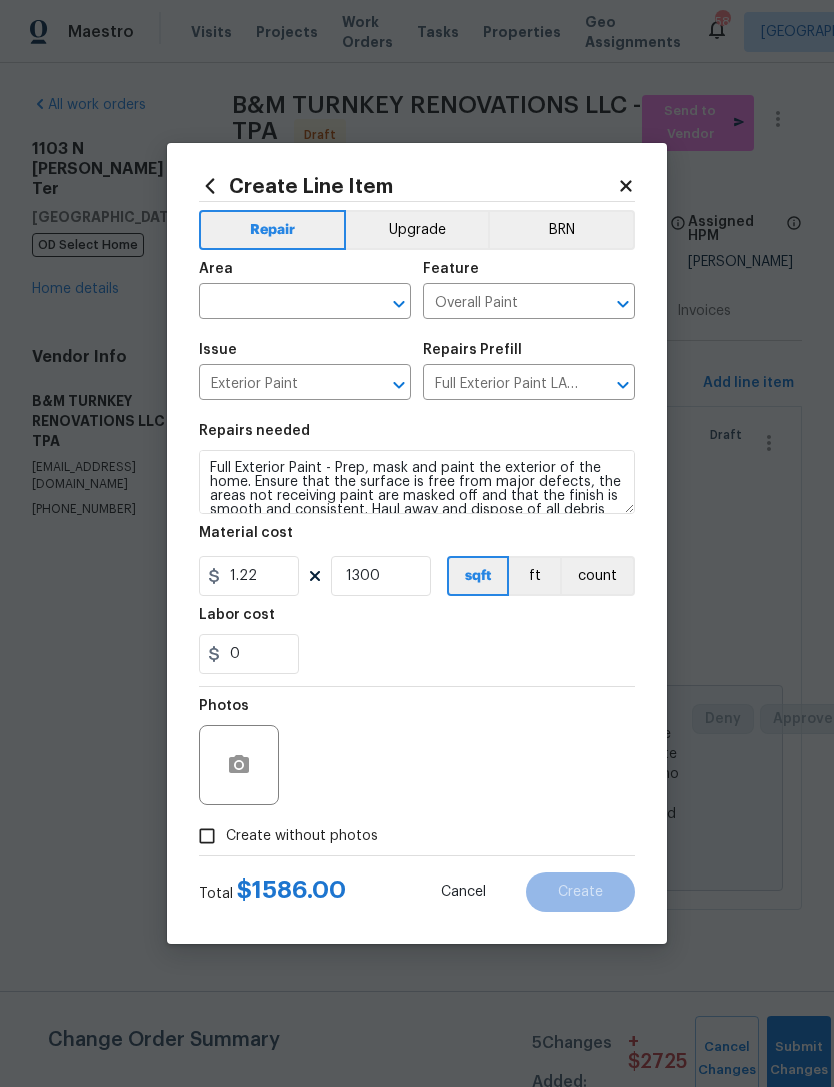 click at bounding box center [277, 303] 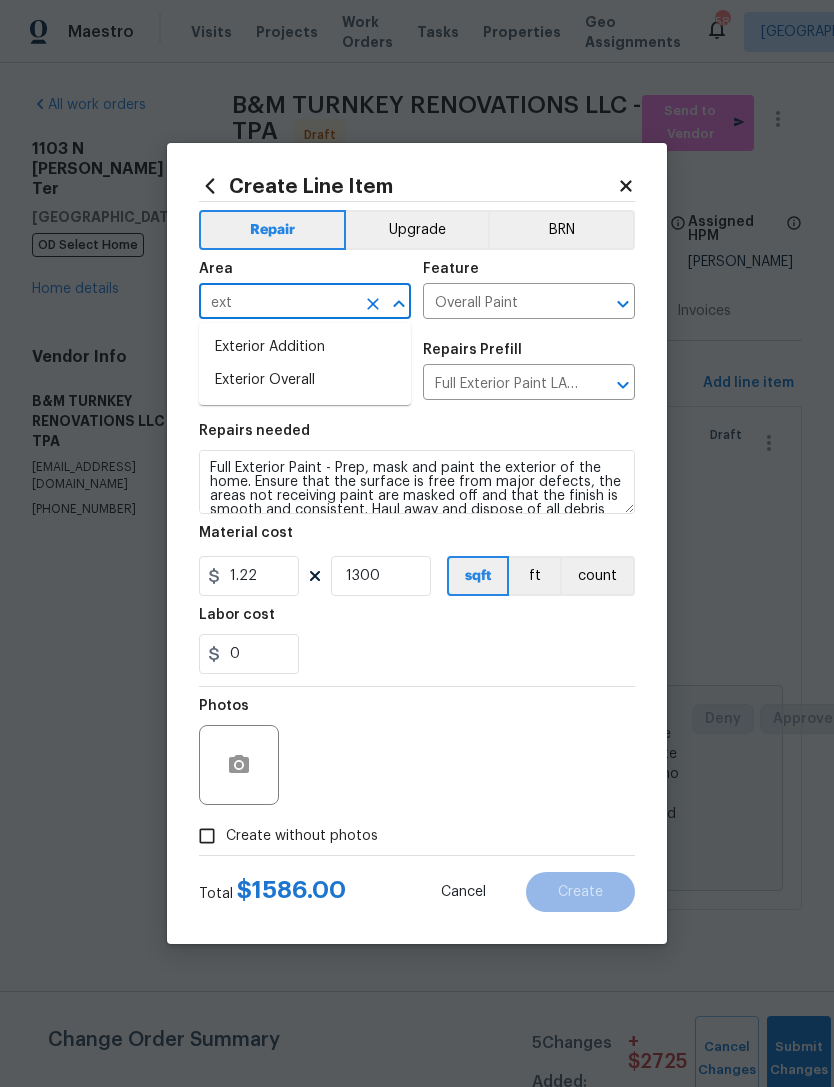 click on "Exterior Overall" at bounding box center [305, 380] 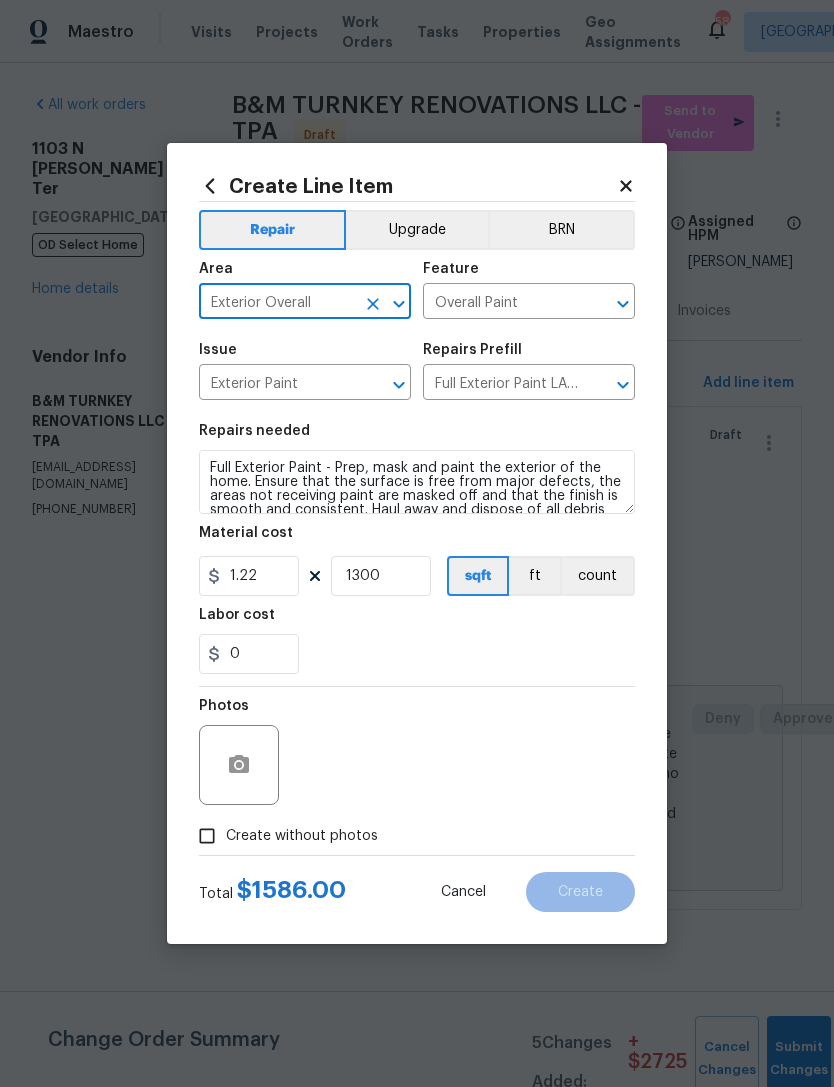 click on "Exterior Paint" at bounding box center [277, 384] 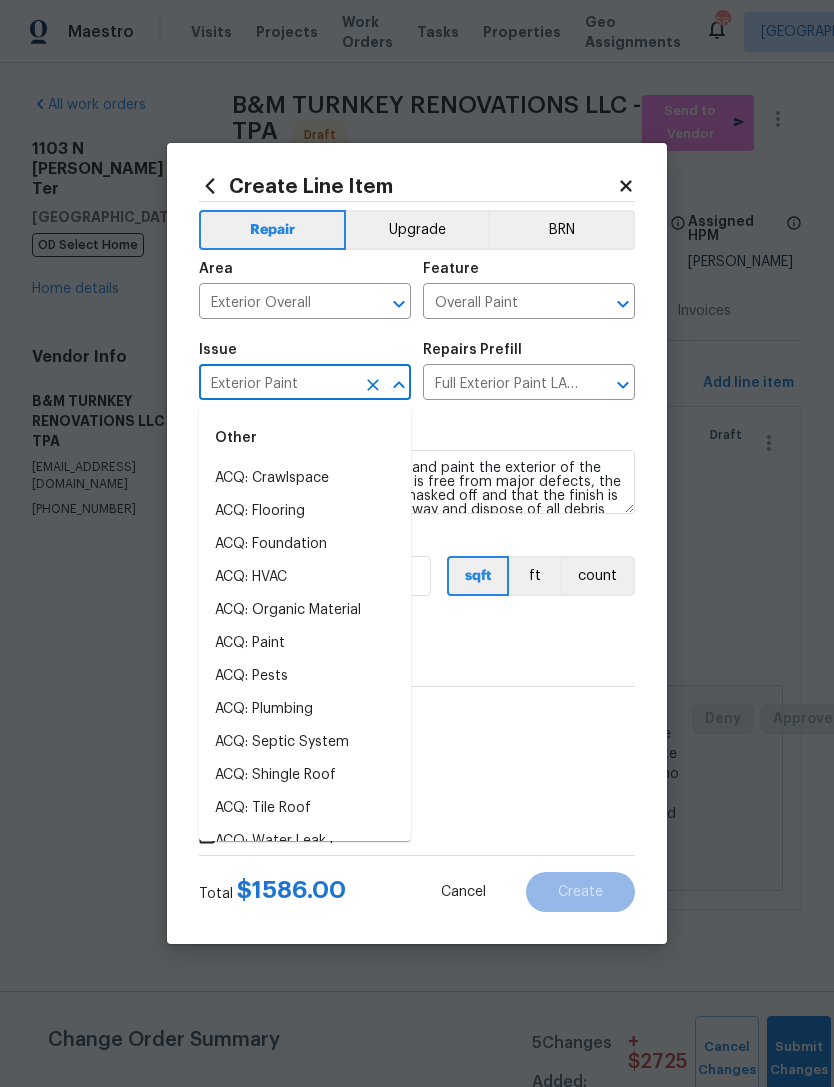 click on "Photos" at bounding box center (417, 752) 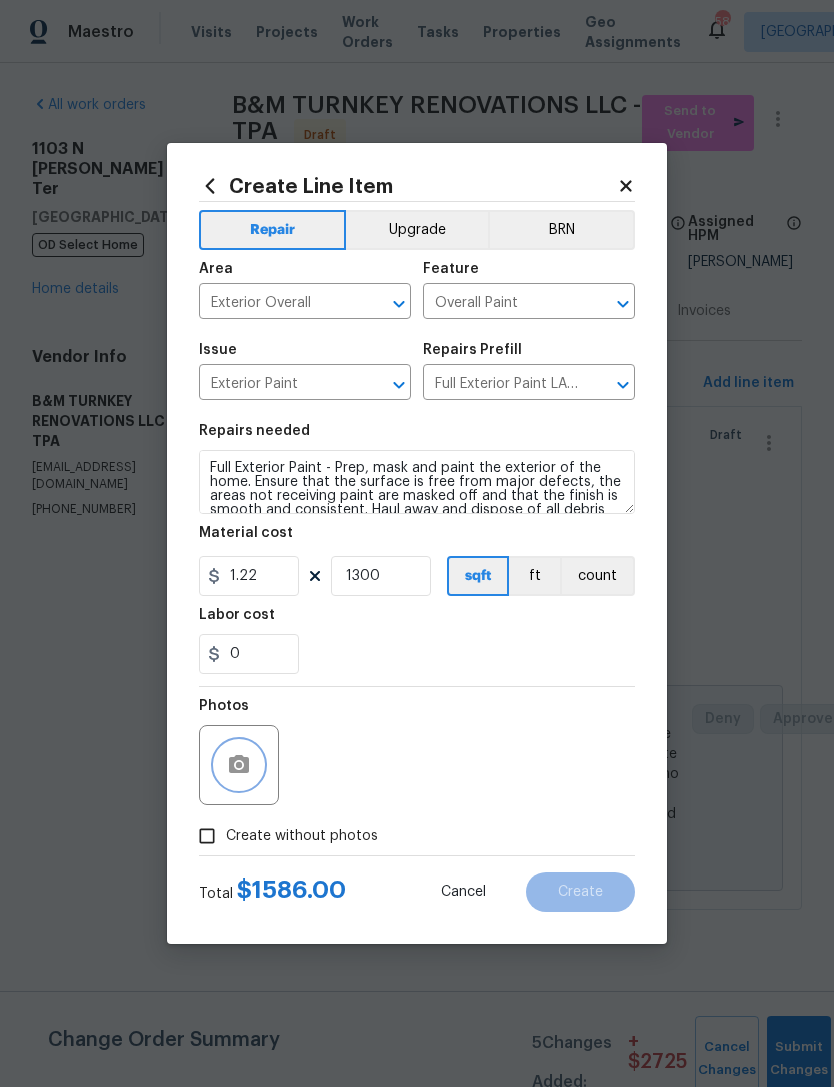 click 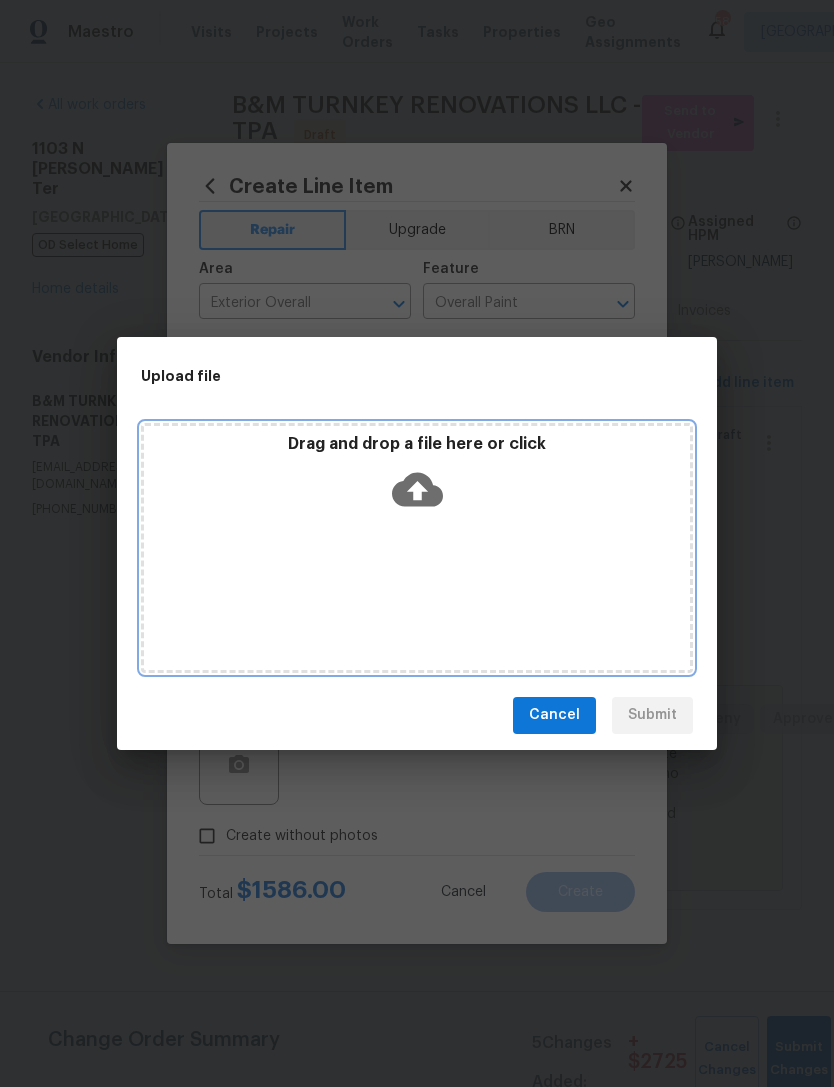 click on "Drag and drop a file here or click" at bounding box center (417, 477) 